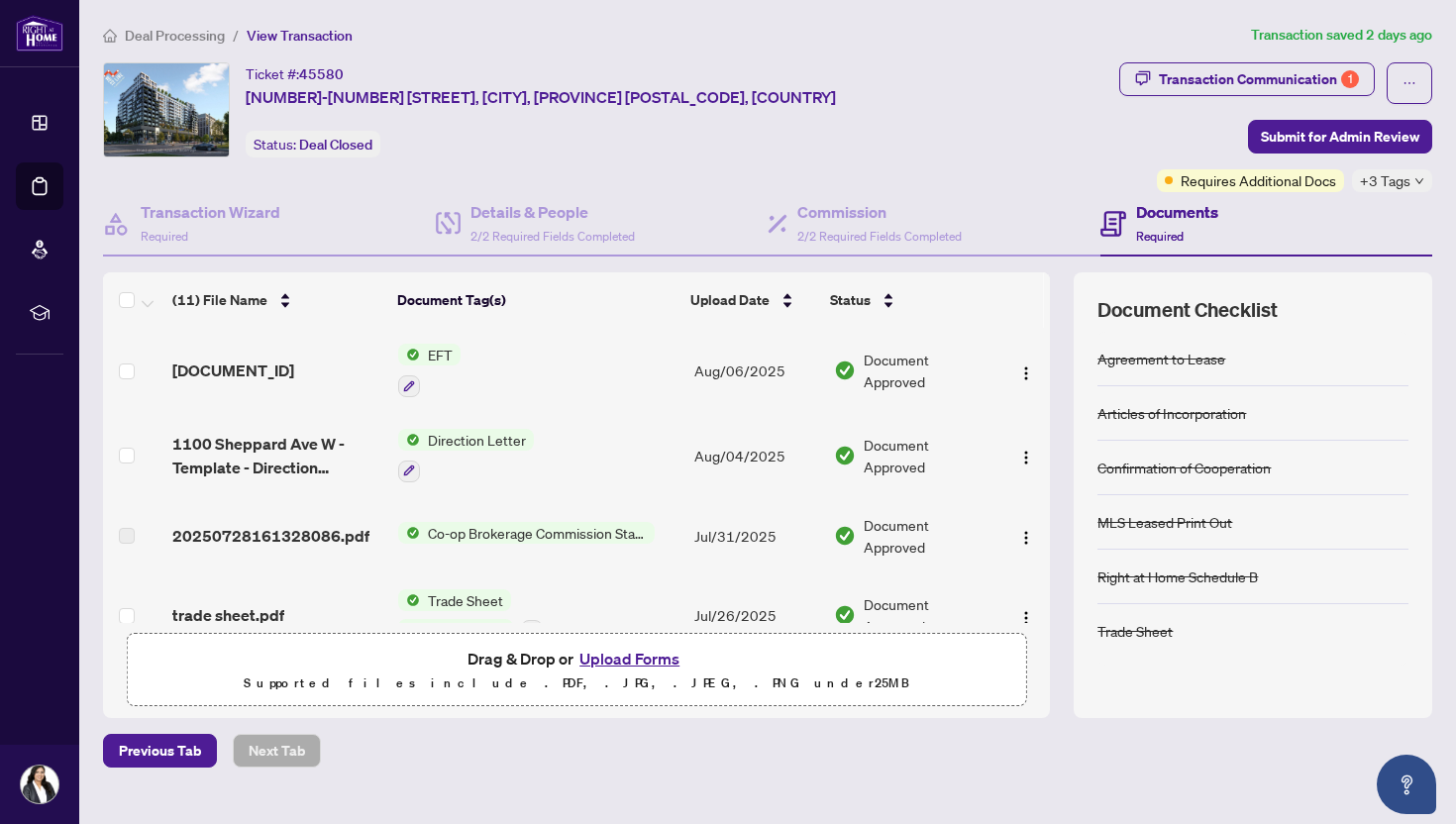 scroll, scrollTop: 0, scrollLeft: 0, axis: both 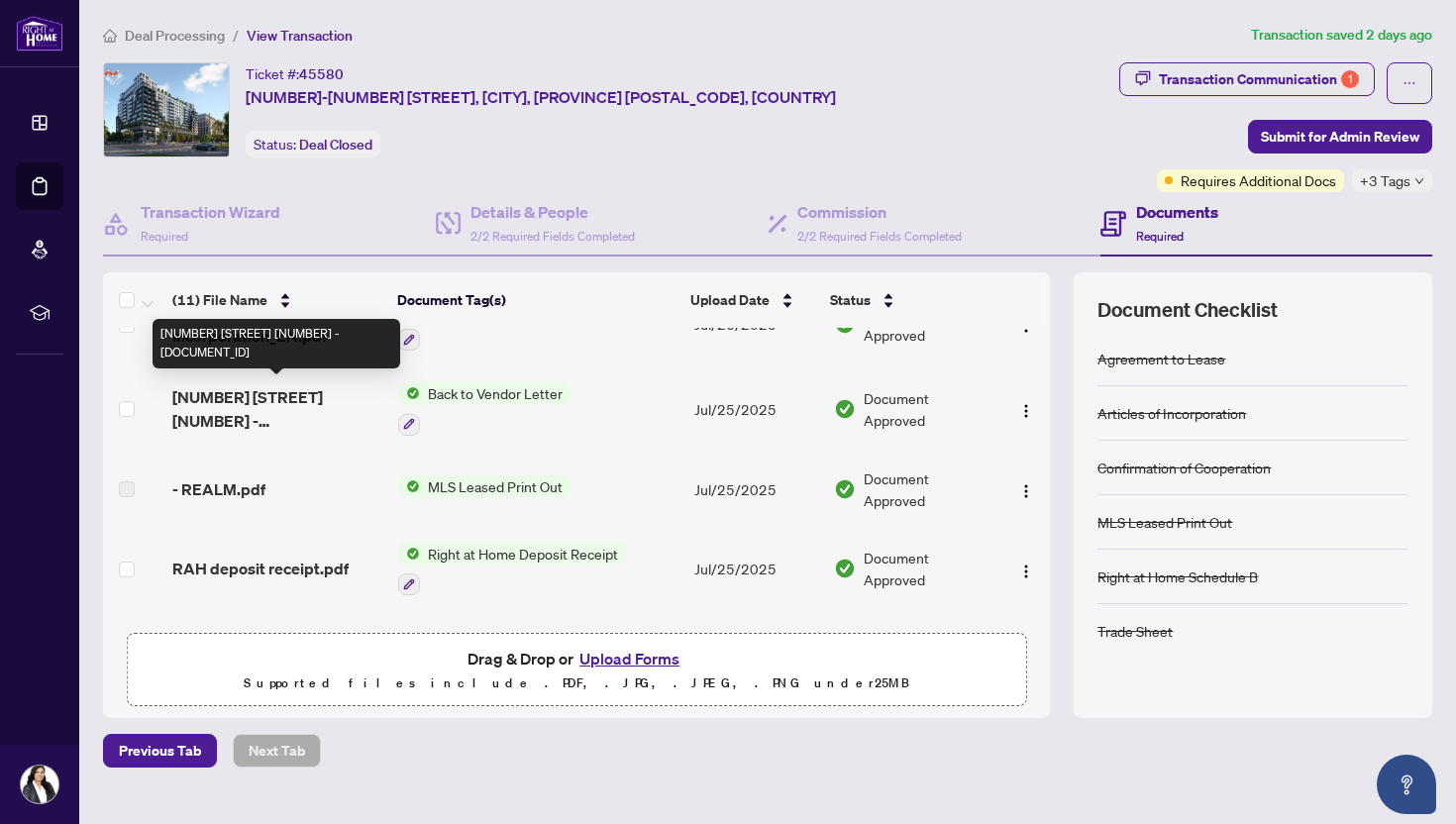 click on "[NUMBER] [STREET] [NUMBER] - [DOCUMENT_ID]" at bounding box center (277, 409) 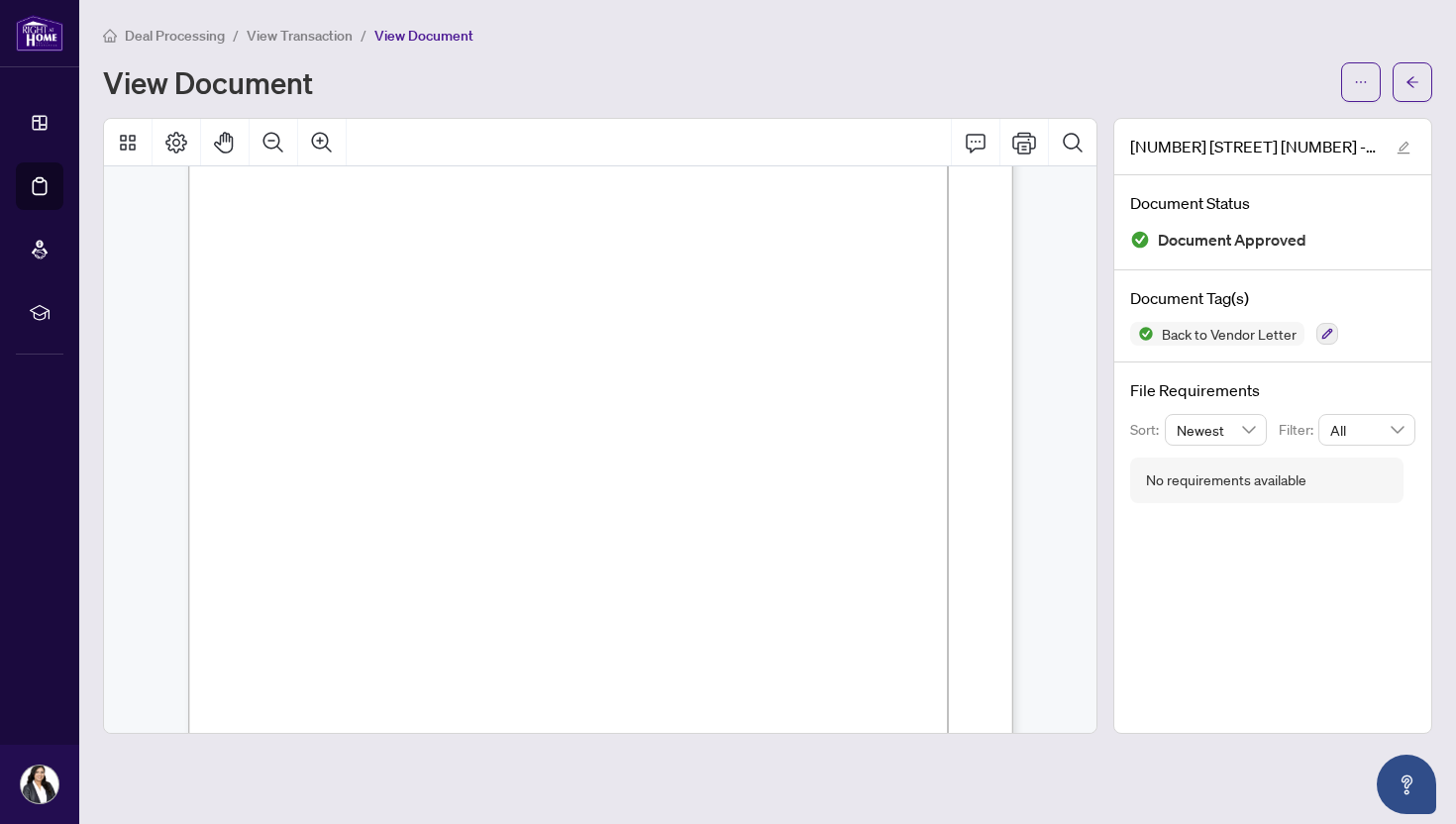 scroll, scrollTop: 0, scrollLeft: 0, axis: both 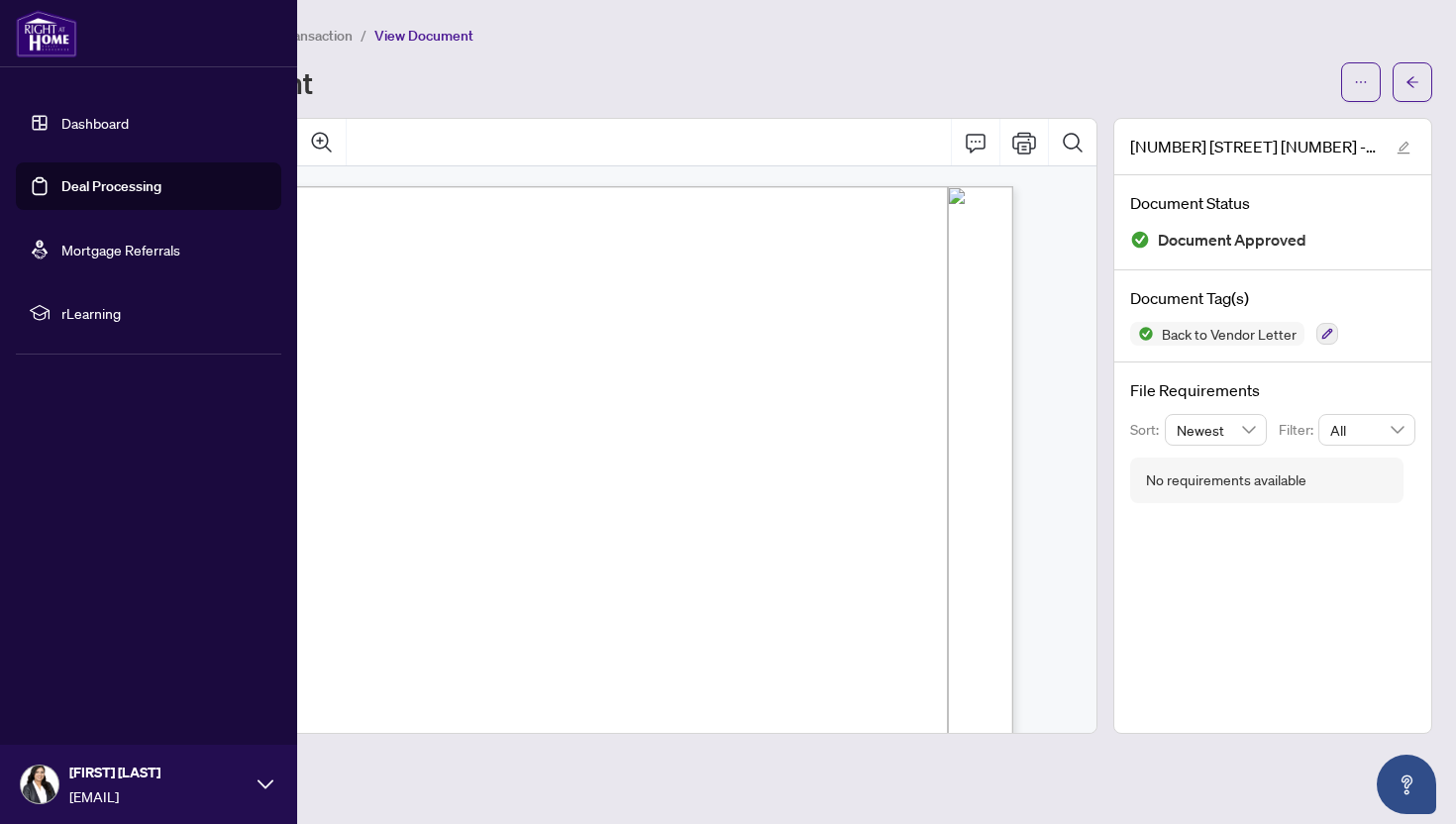 click on "Deal Processing" at bounding box center (111, 186) 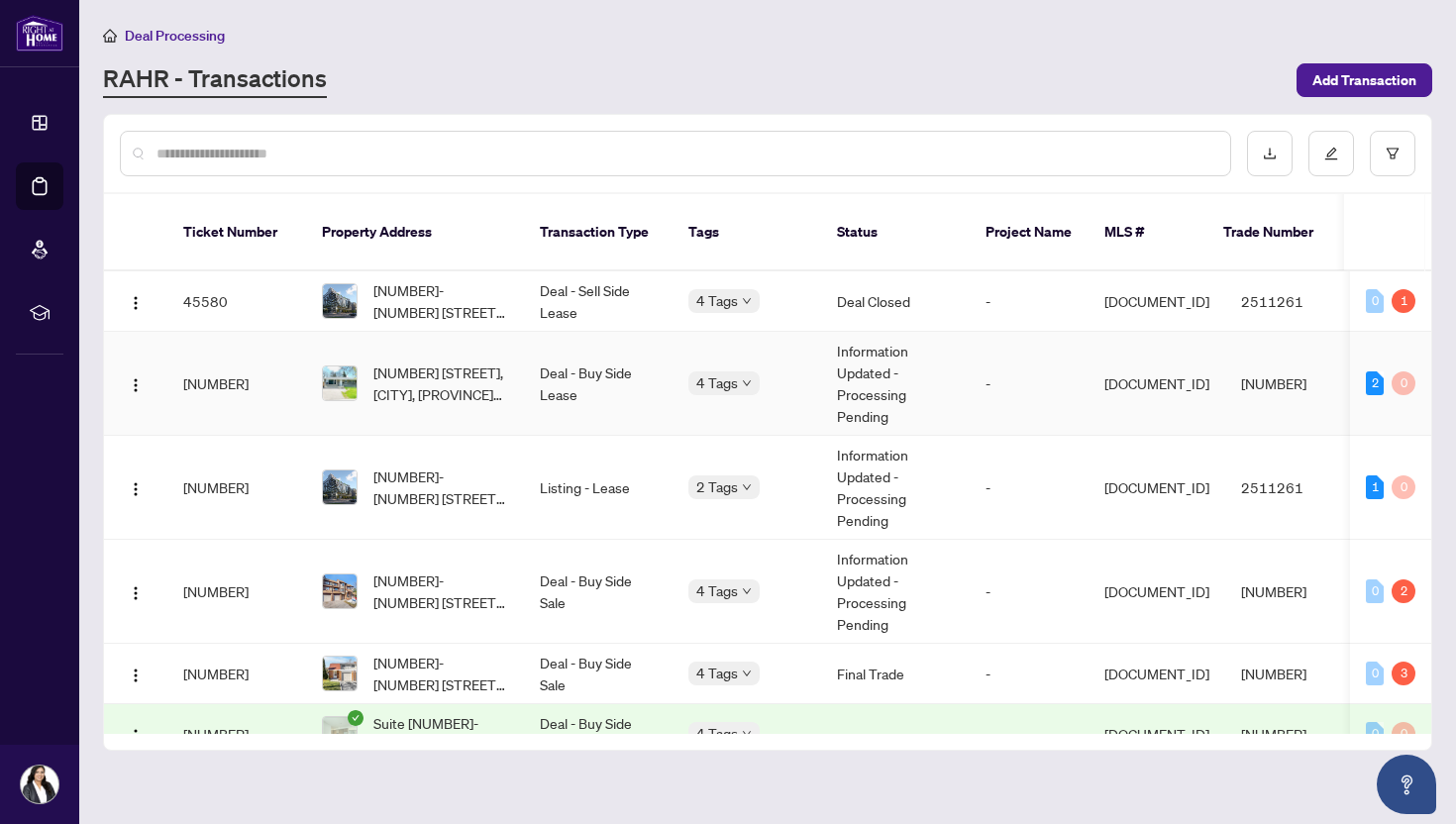 scroll, scrollTop: 6, scrollLeft: 0, axis: vertical 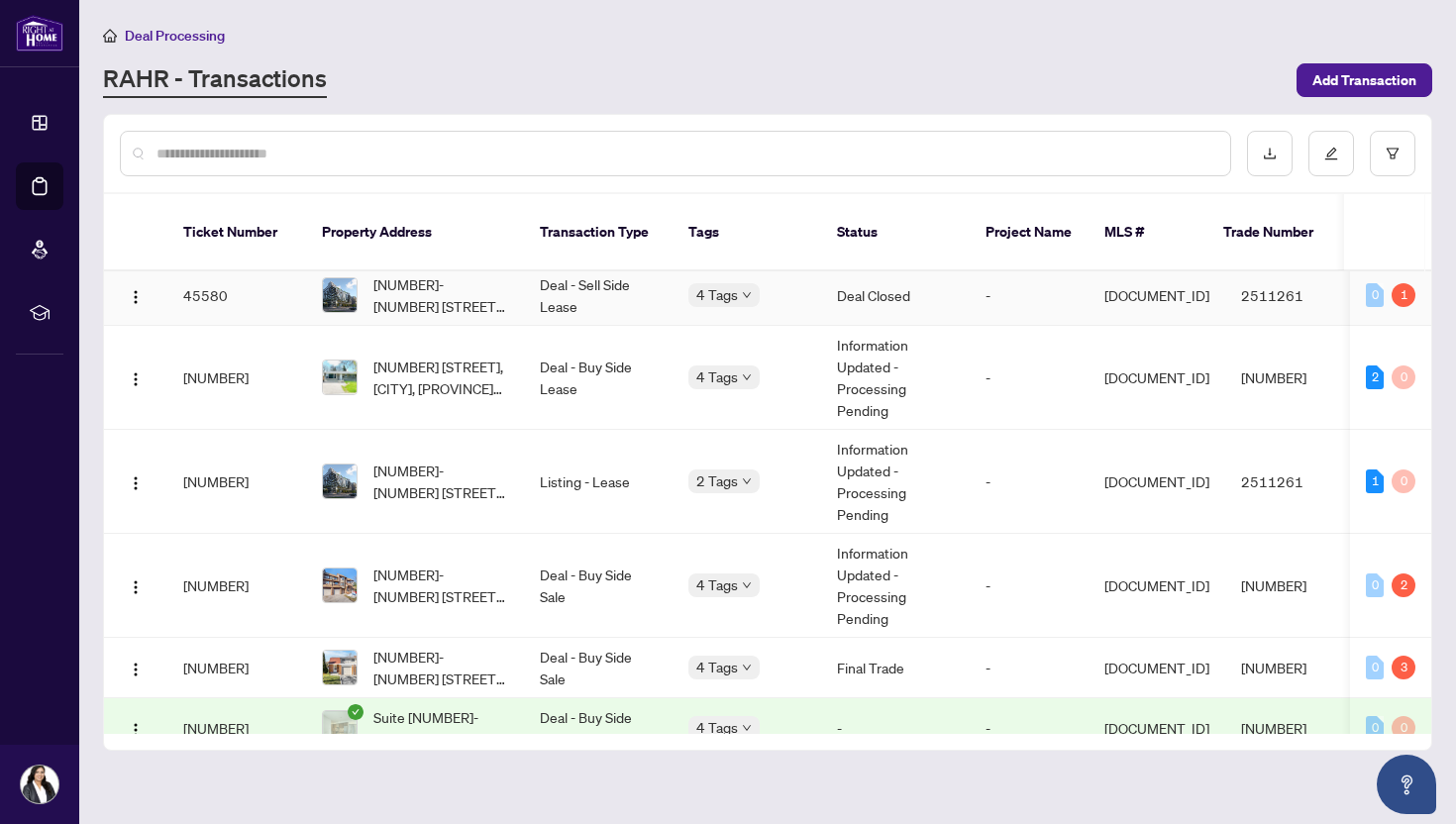 click on "[NUMBER]-[NUMBER] [STREET], [CITY], [PROVINCE] [POSTAL_CODE], [COUNTRY]" at bounding box center [441, 295] 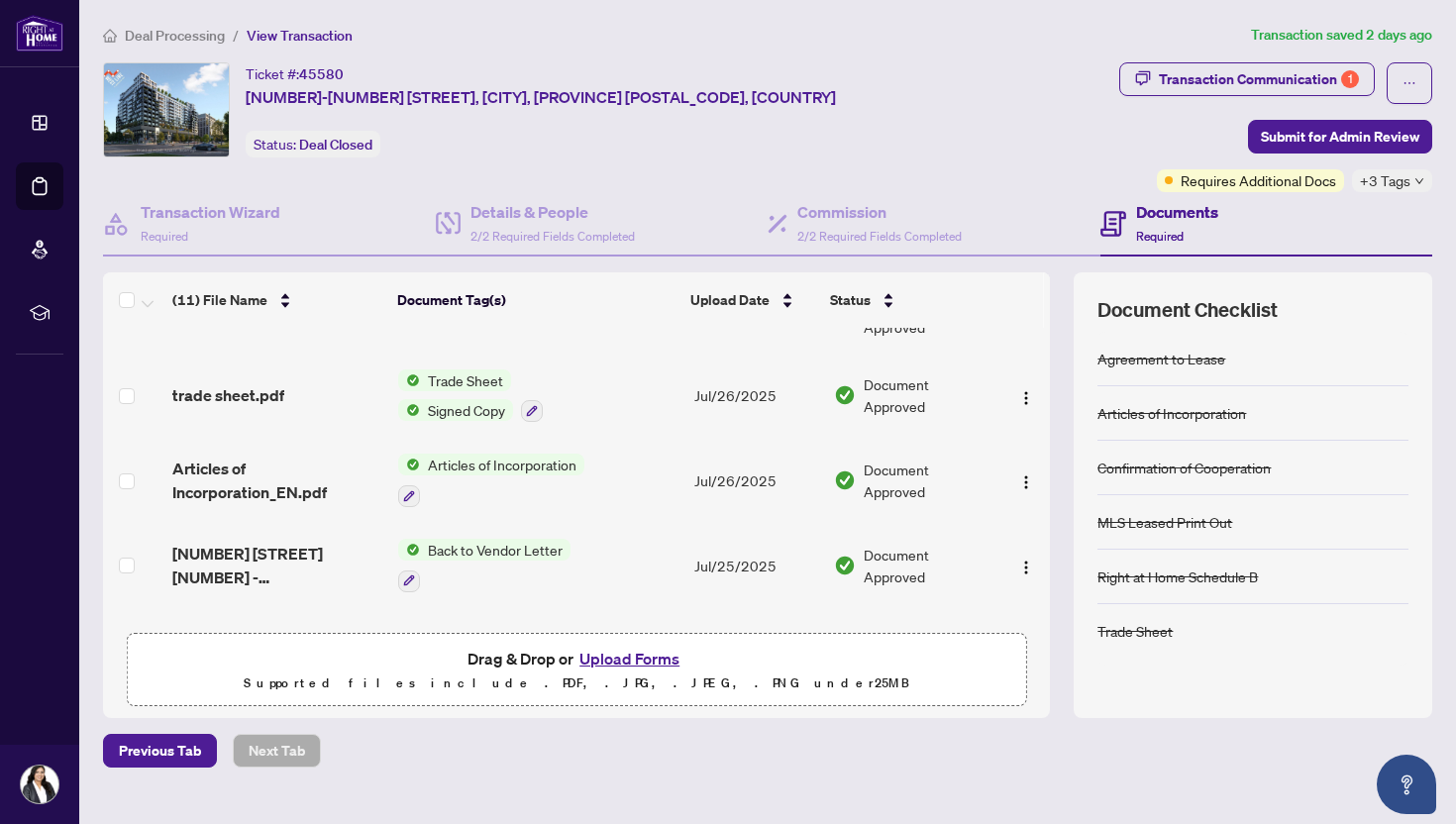 scroll, scrollTop: 22, scrollLeft: 0, axis: vertical 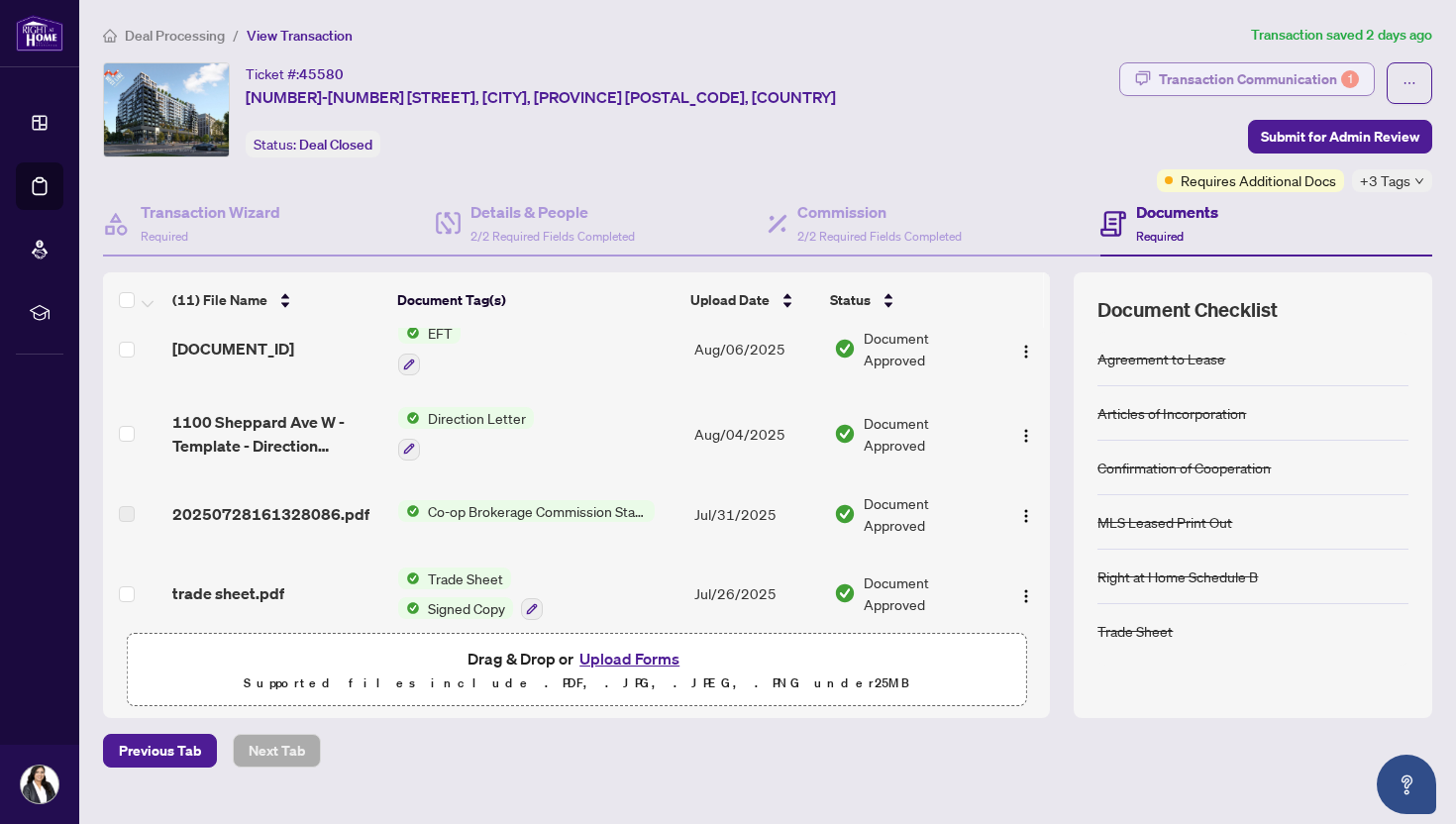 click on "Transaction Communication 1" at bounding box center (1259, 79) 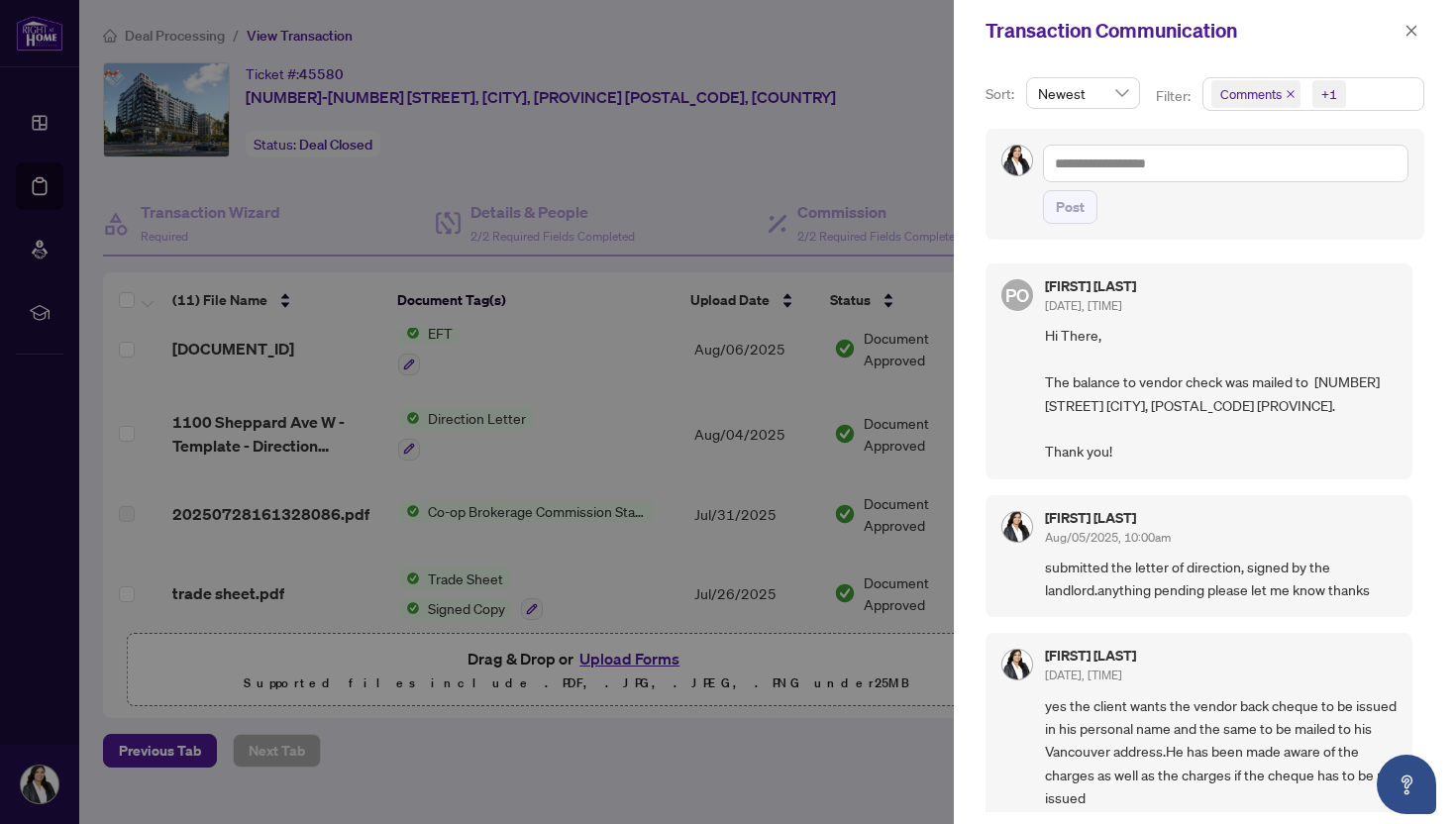 click at bounding box center (728, 412) 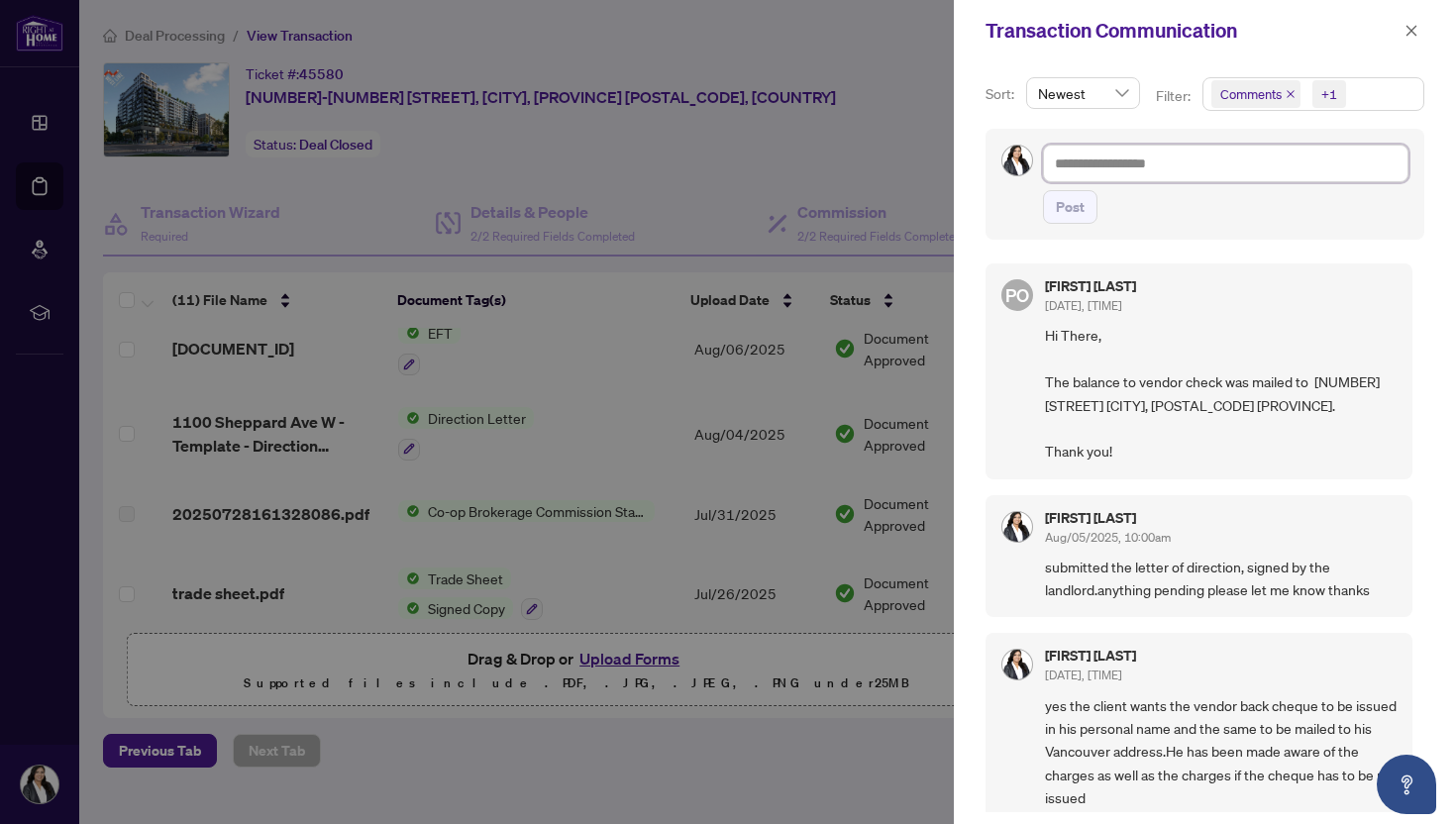 click at bounding box center [1225, 163] 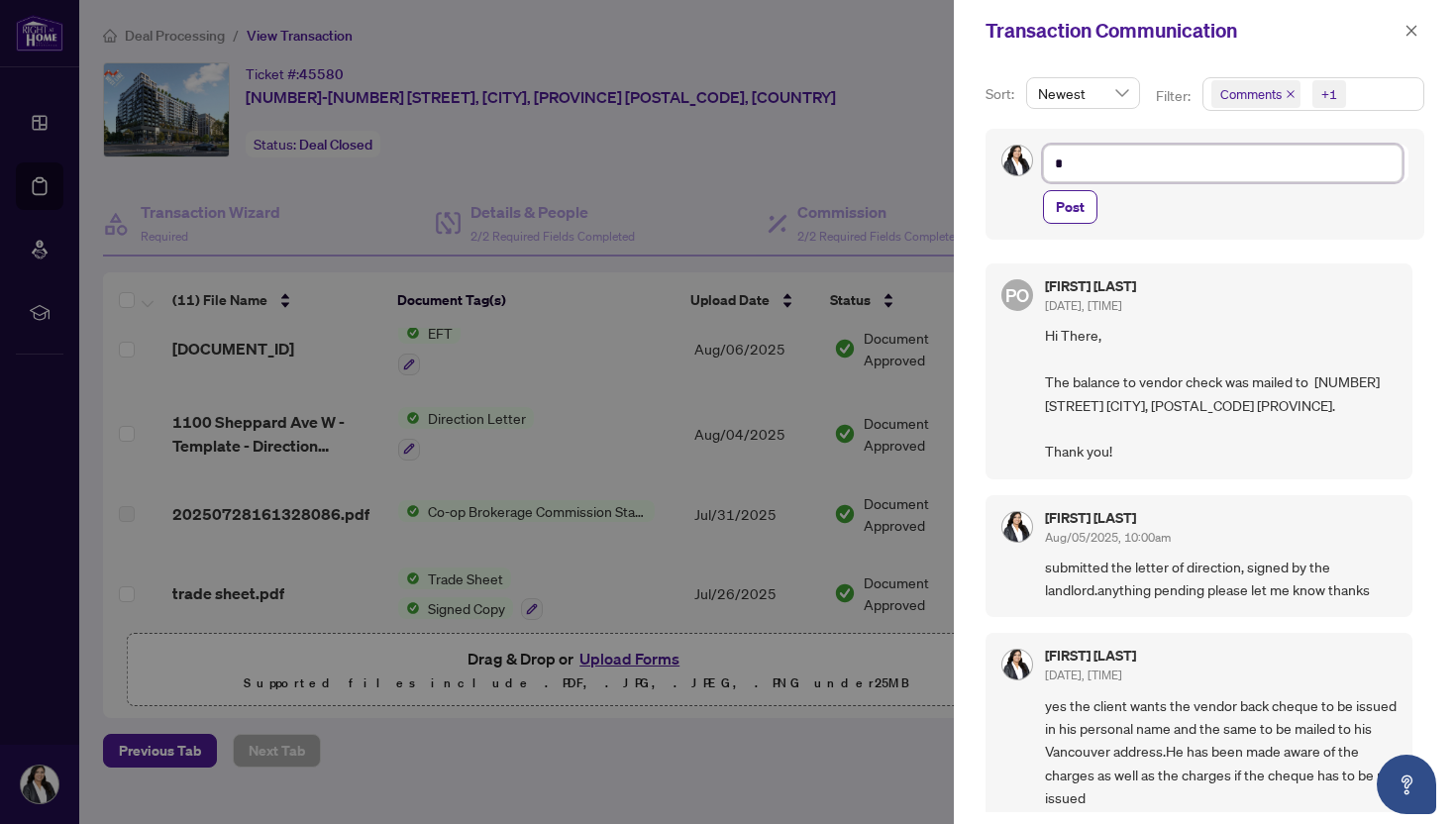 type on "**" 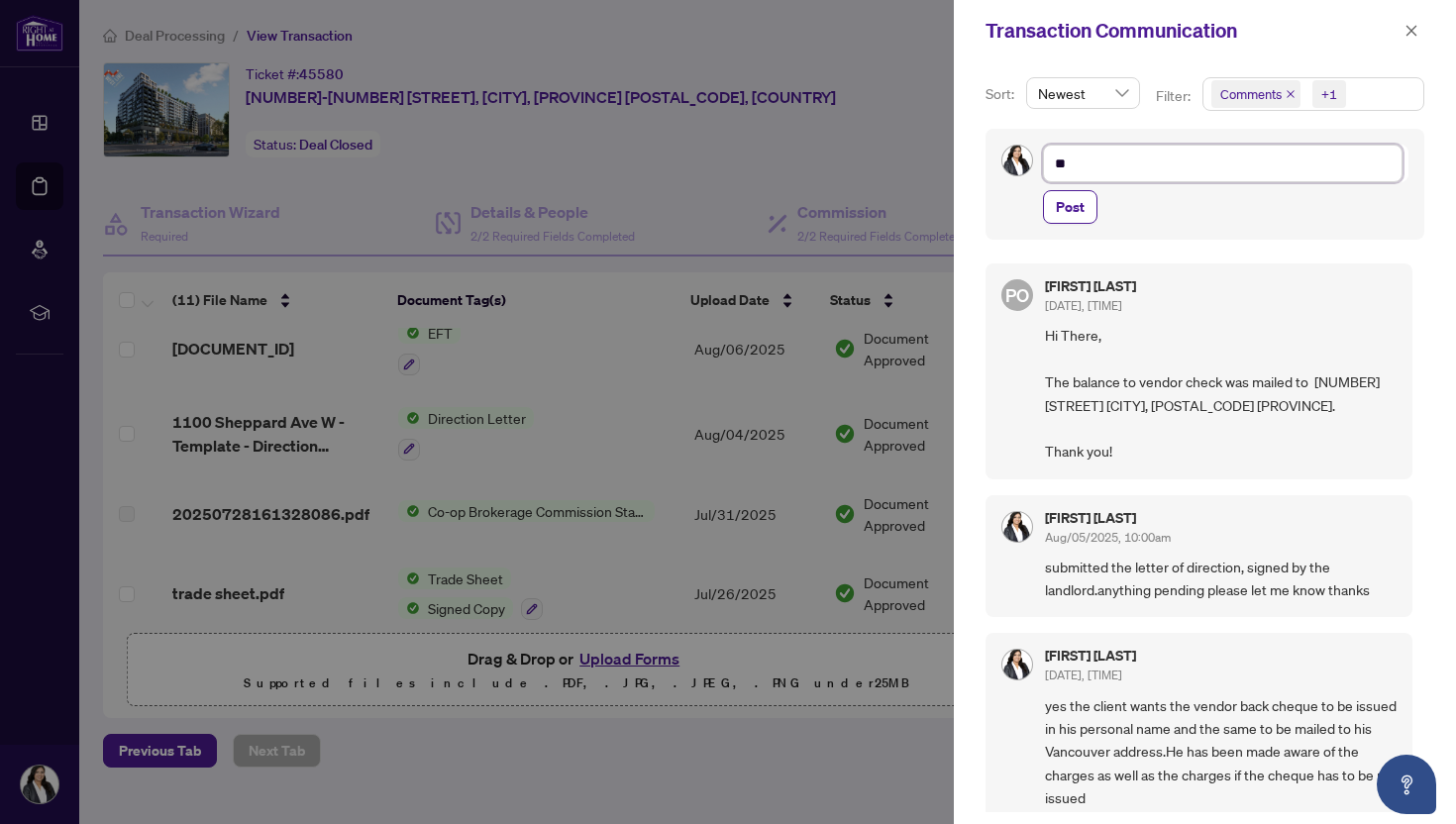 type on "***" 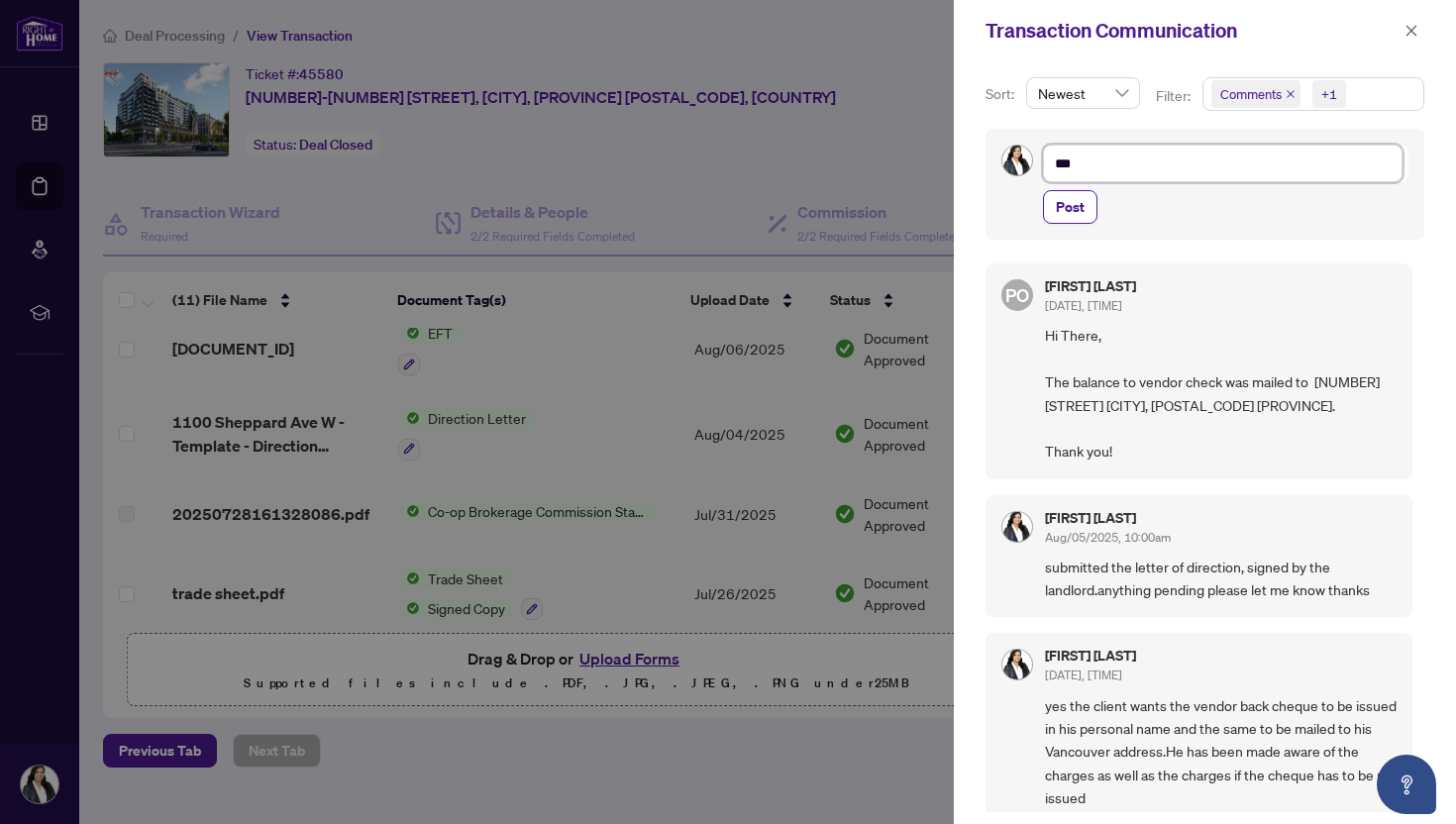 type on "****" 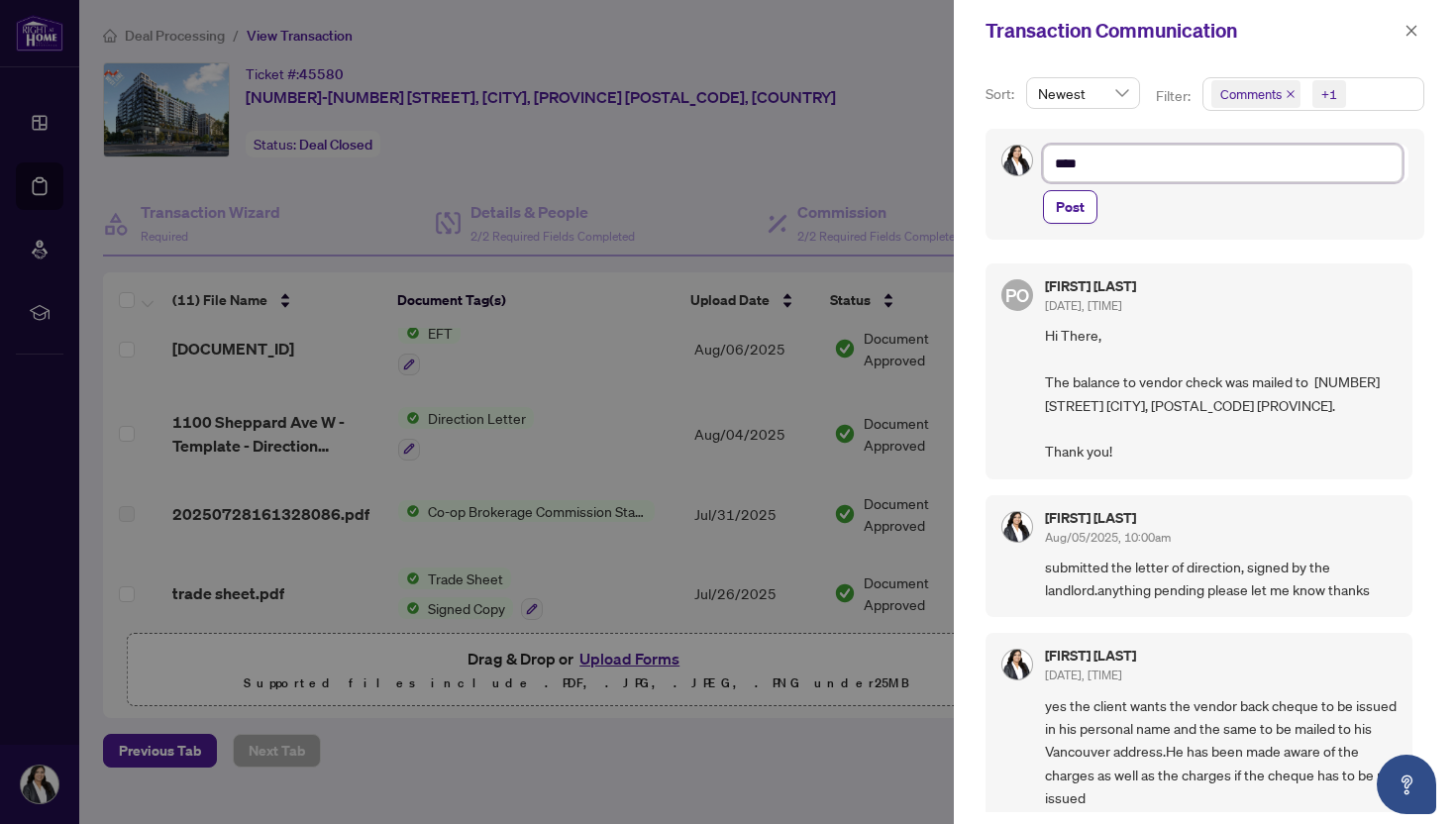 type on "*****" 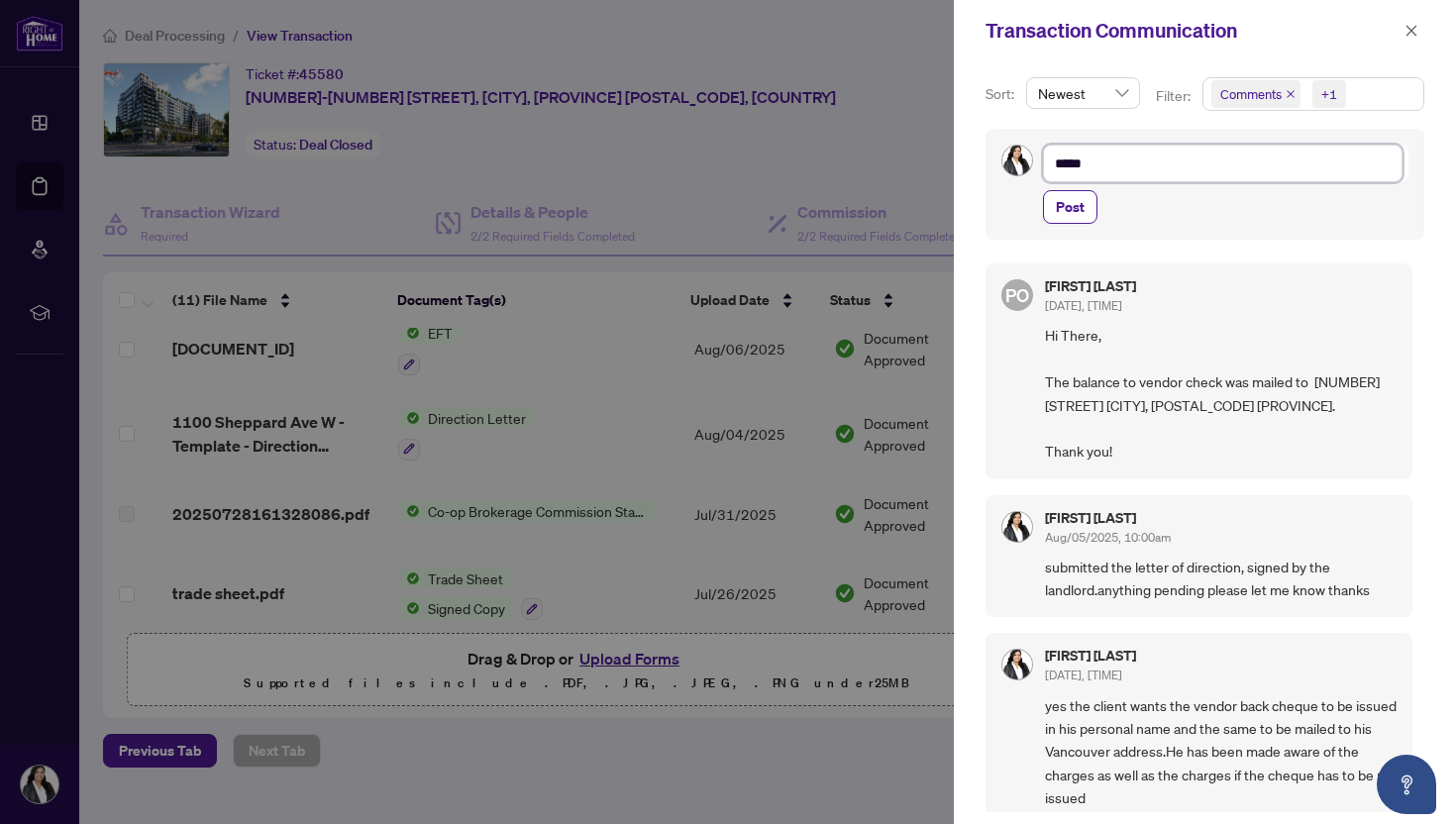 type on "******" 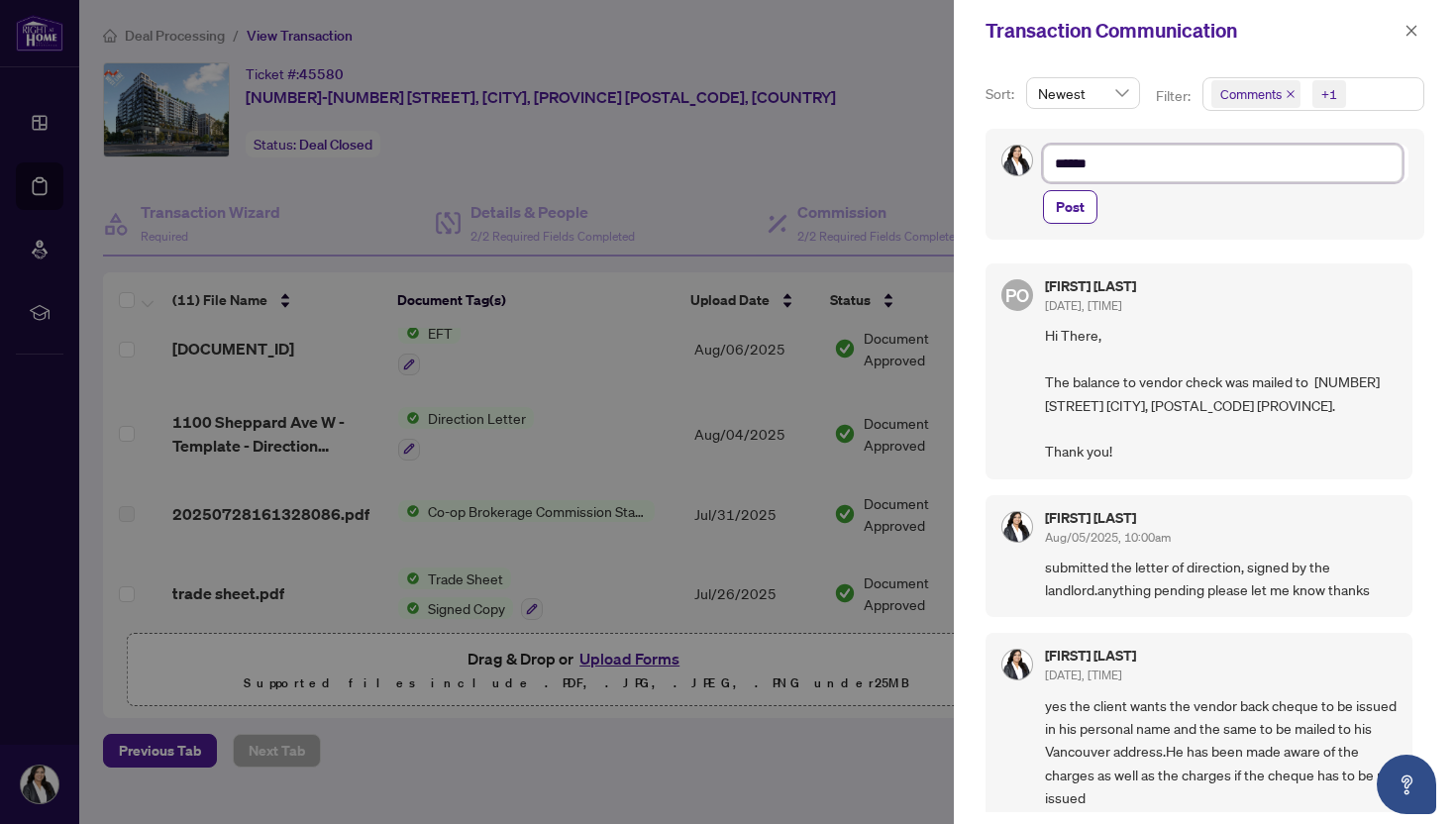 type on "******" 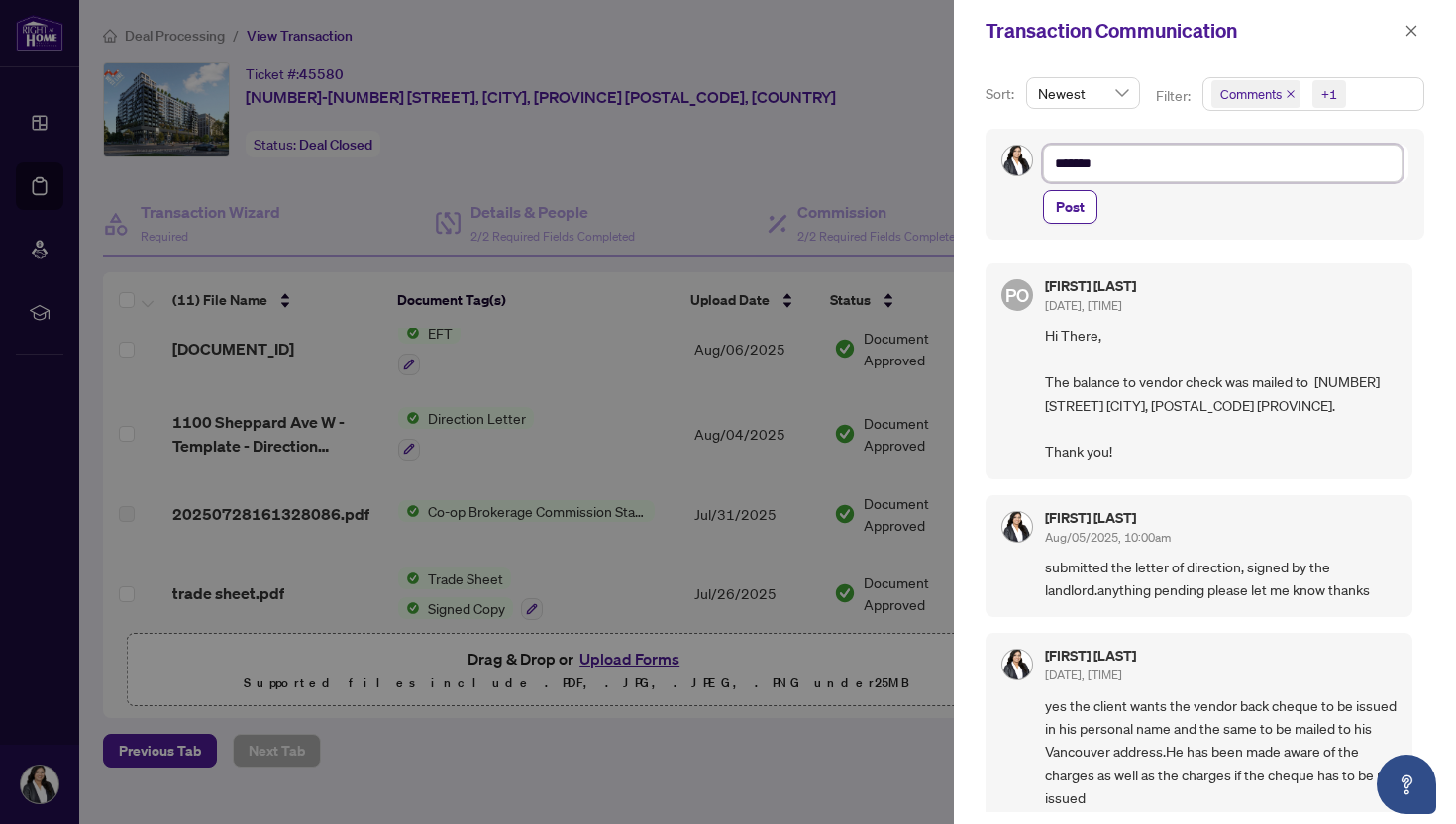 type on "********" 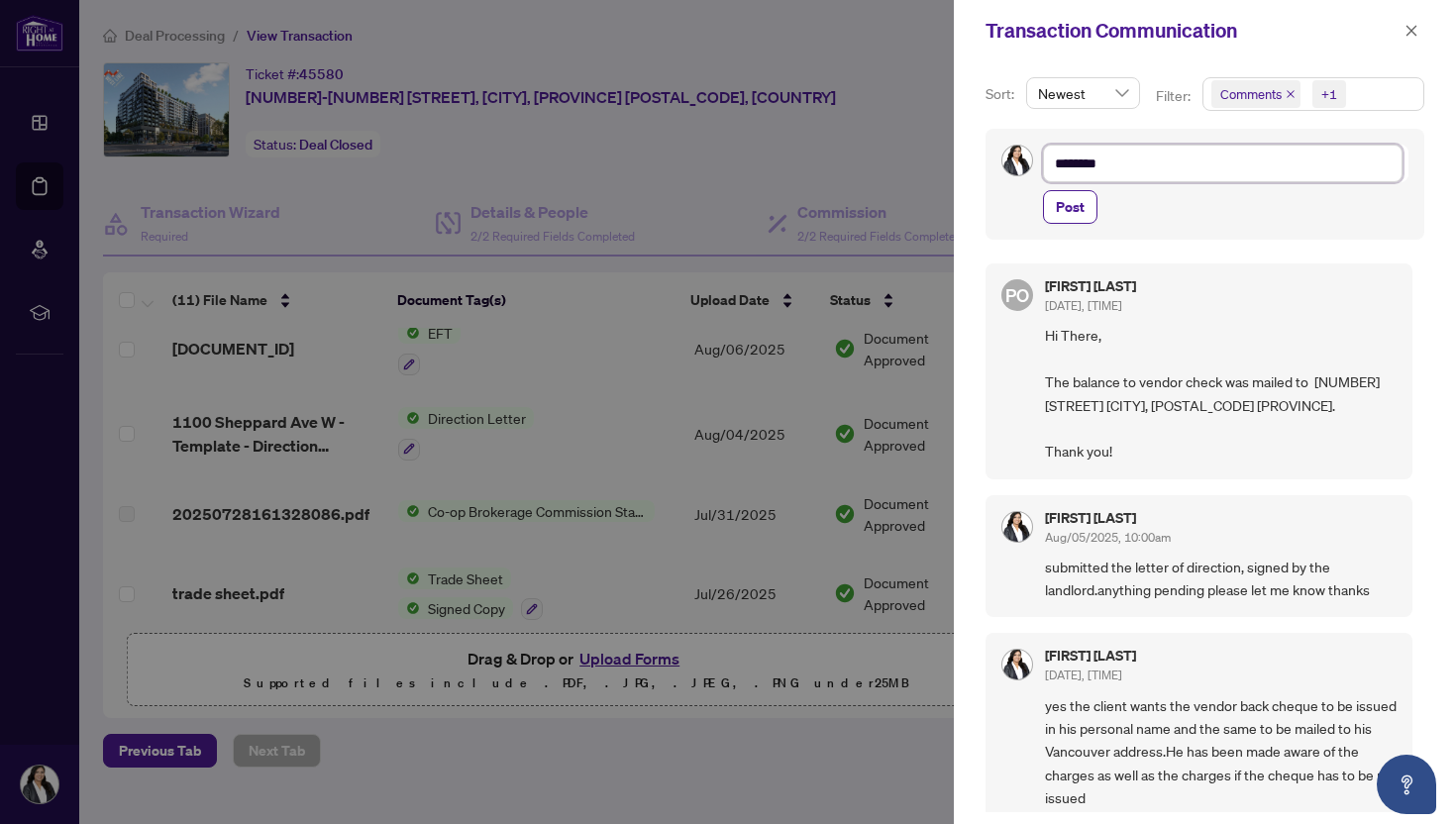 type on "*********" 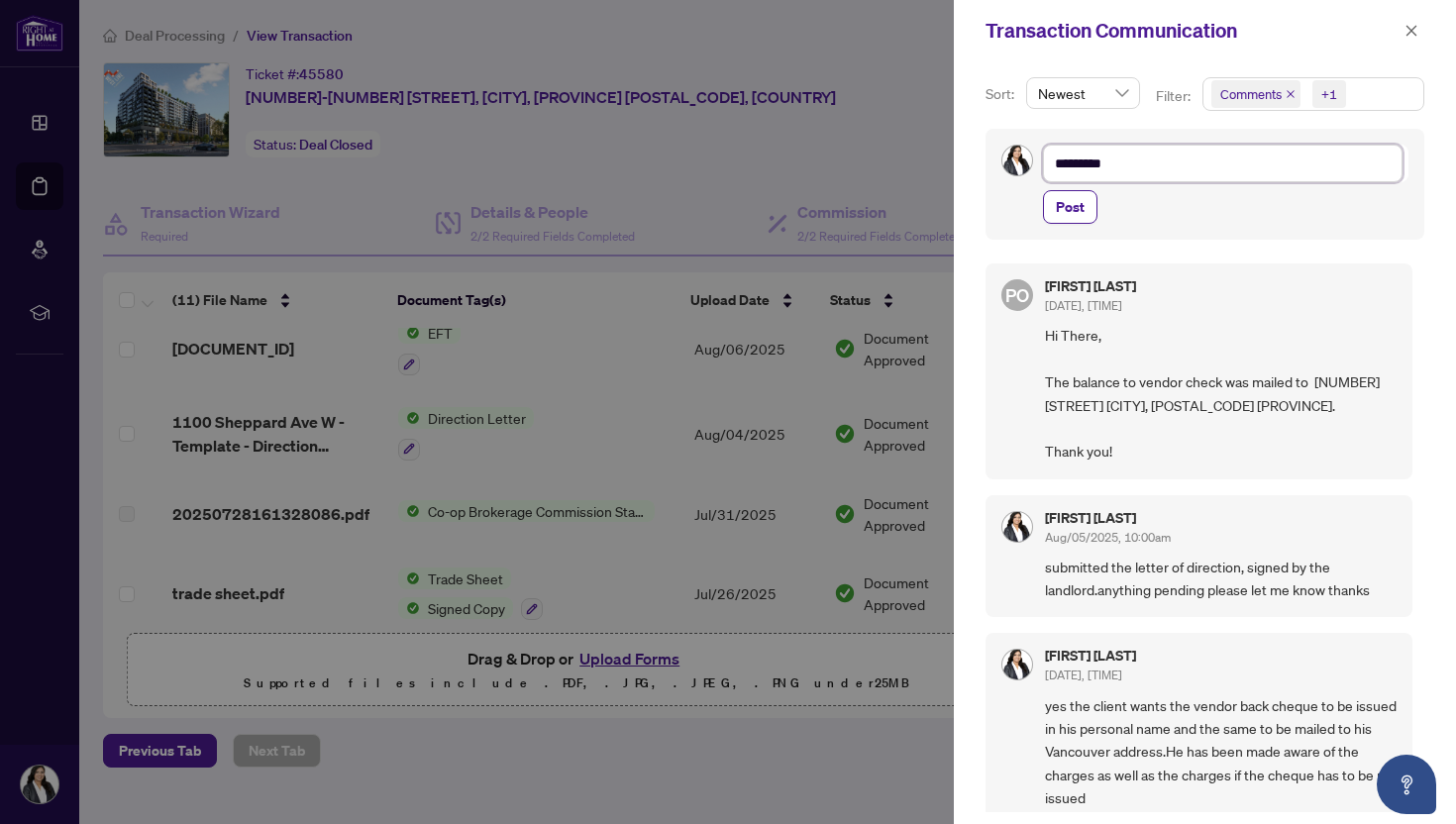 type on "**********" 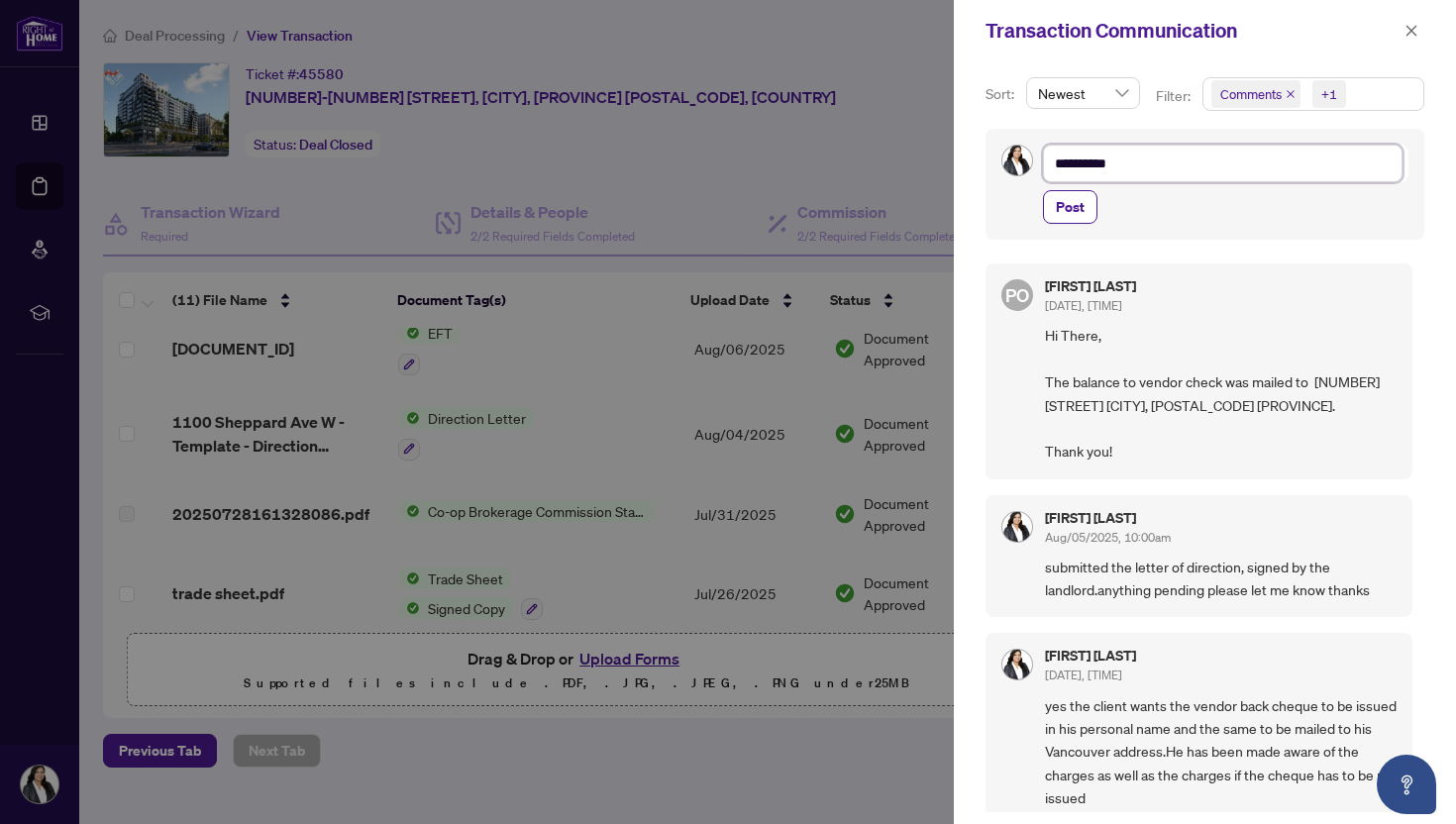 type on "**********" 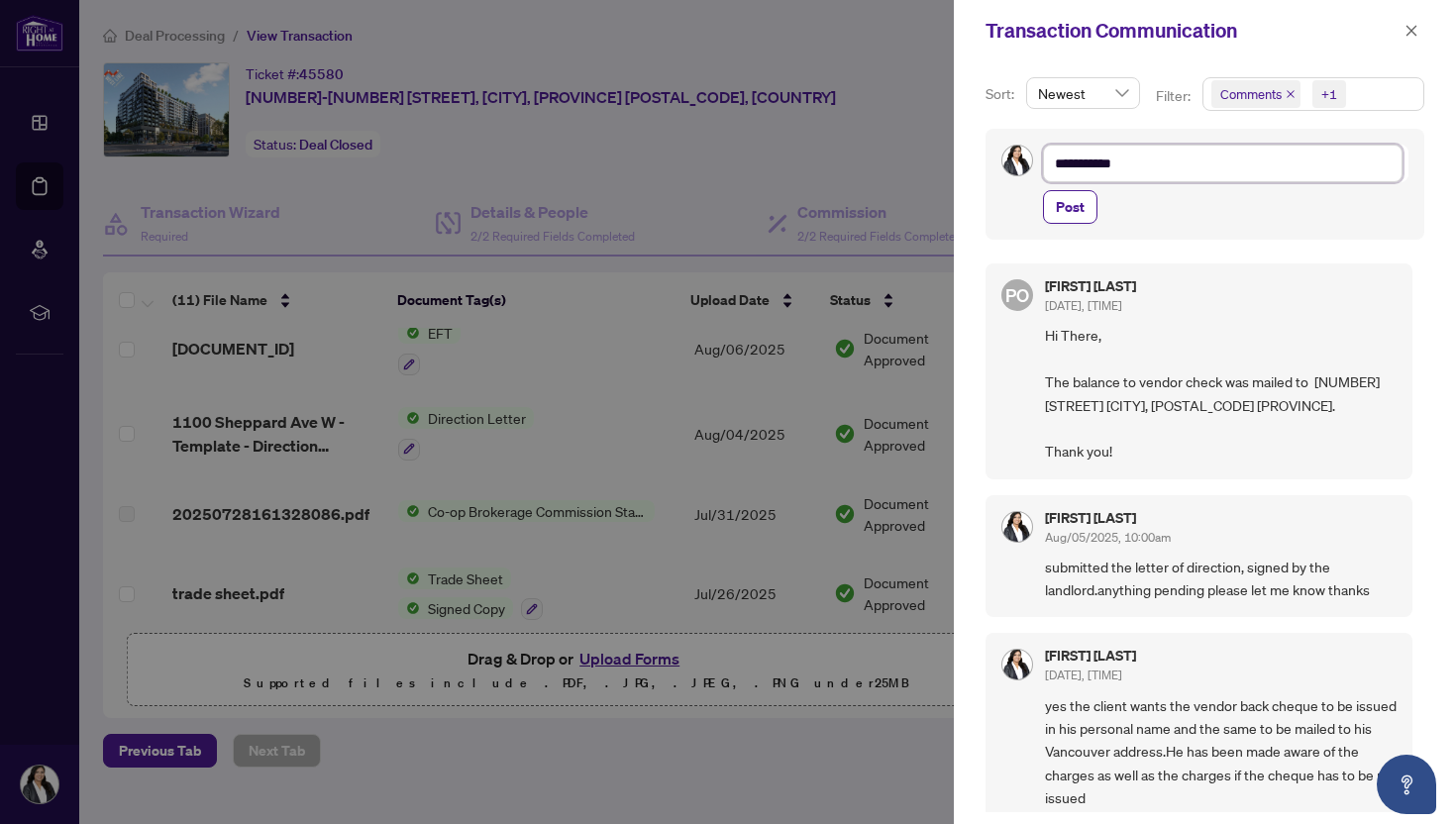type on "**********" 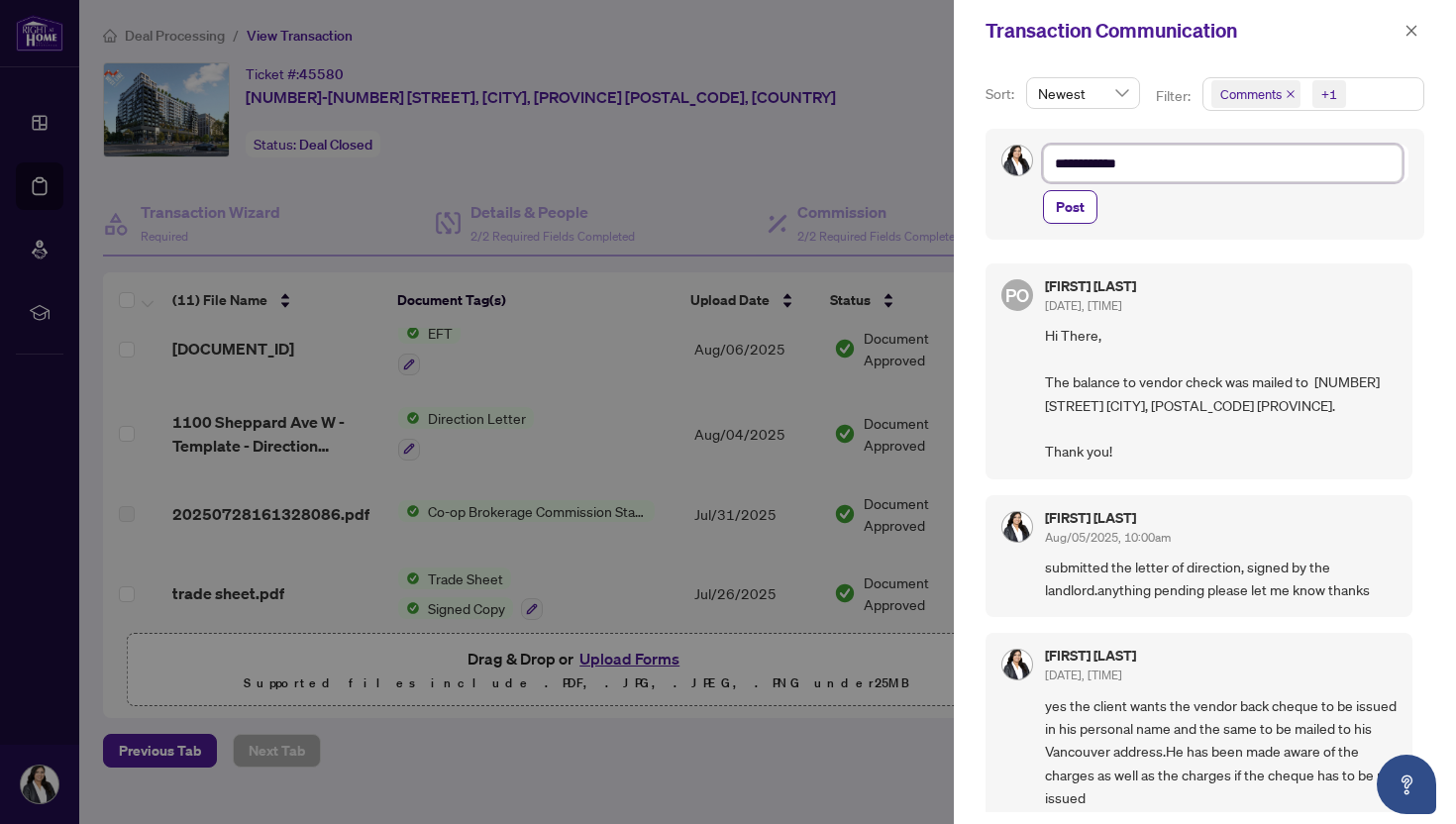 type on "**********" 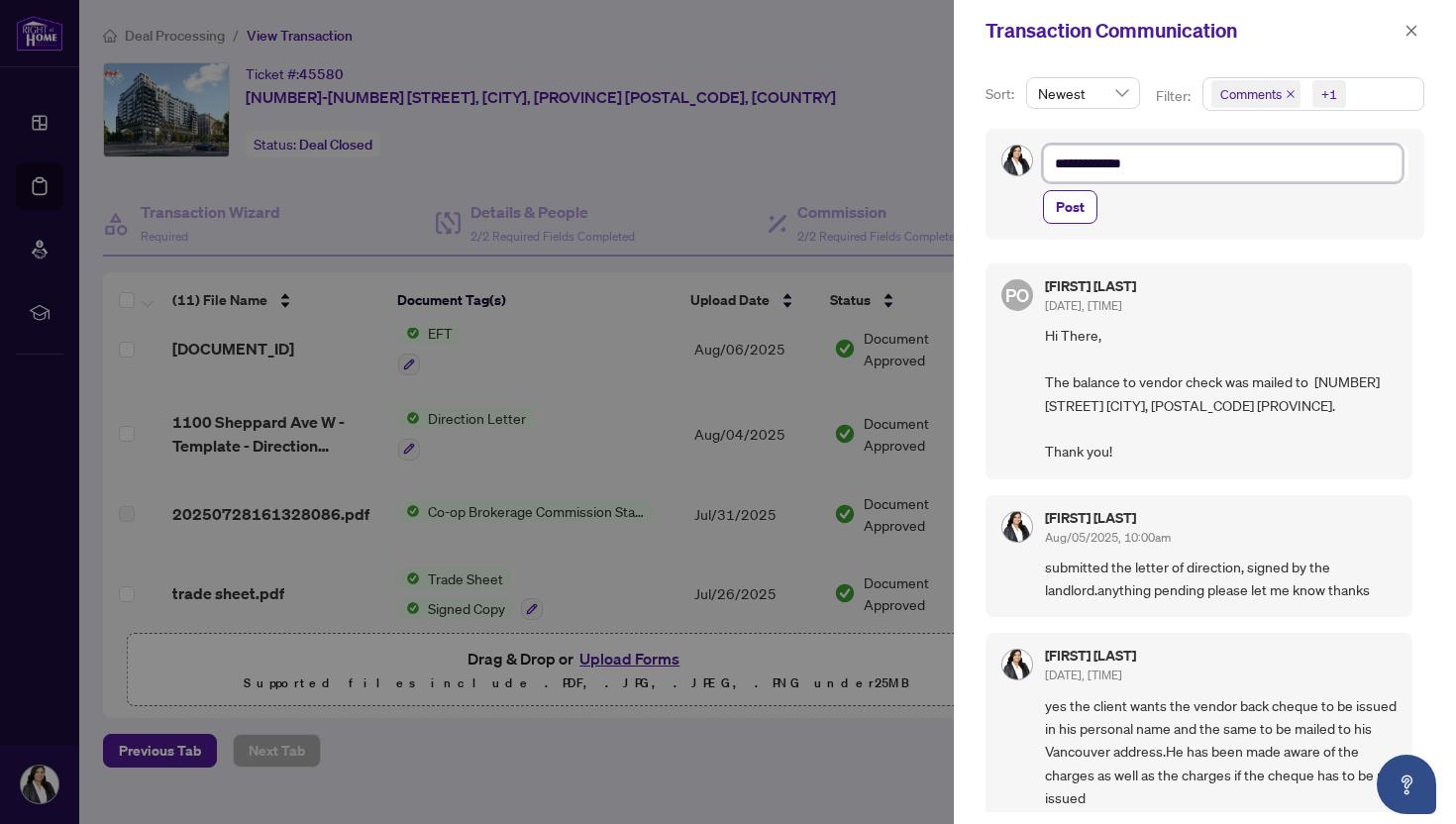 type on "**********" 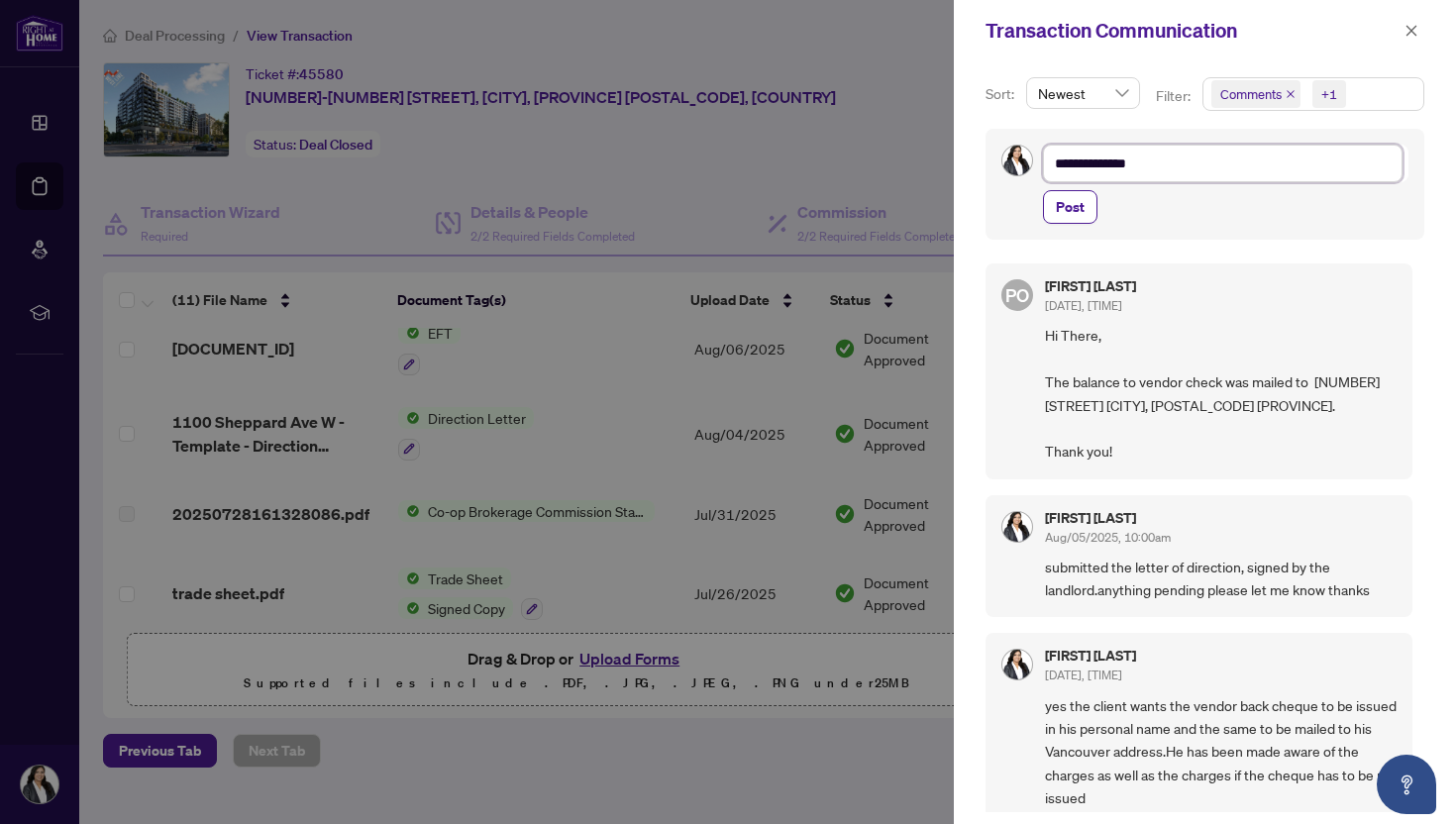 type on "**********" 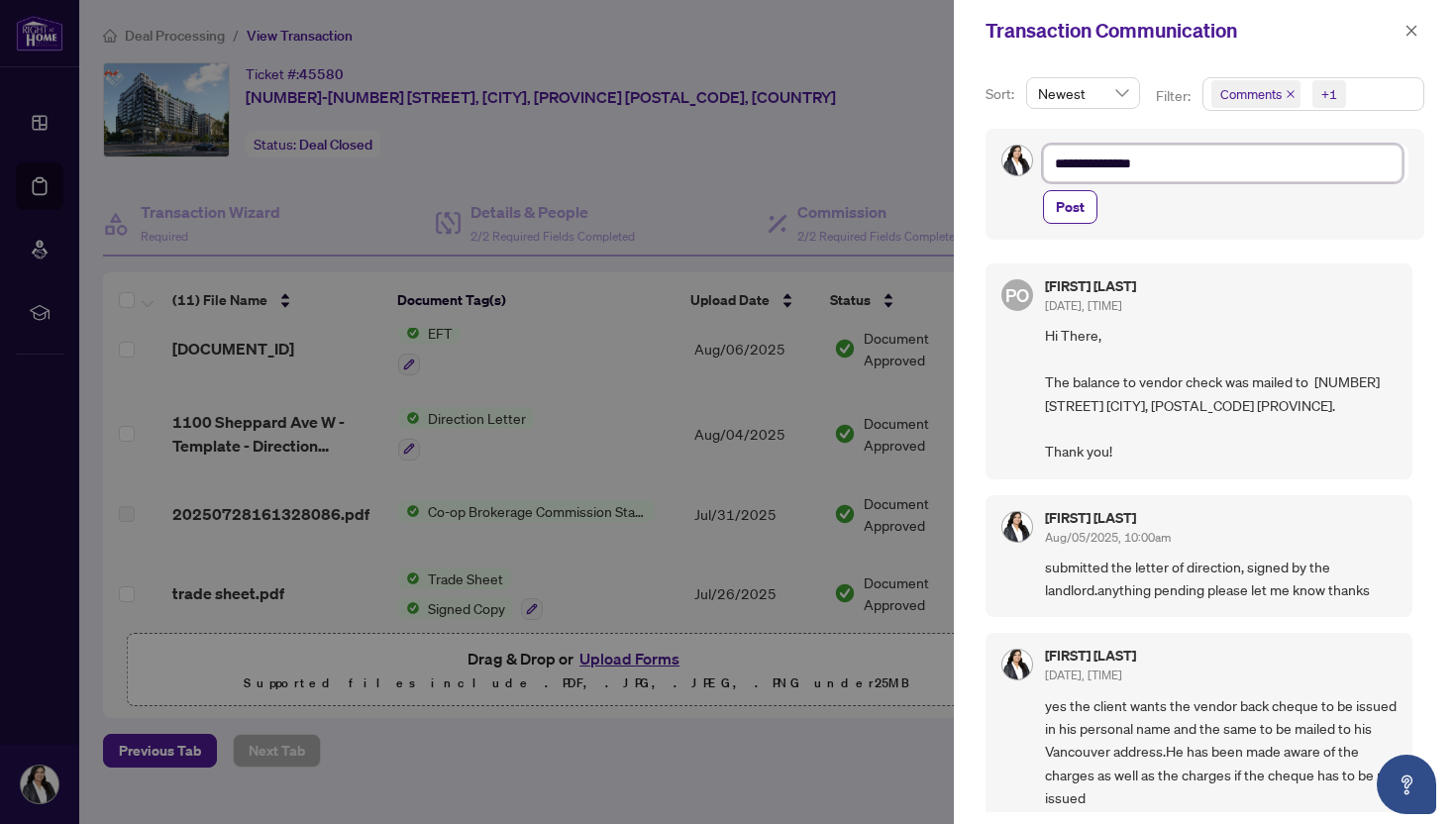 type on "**********" 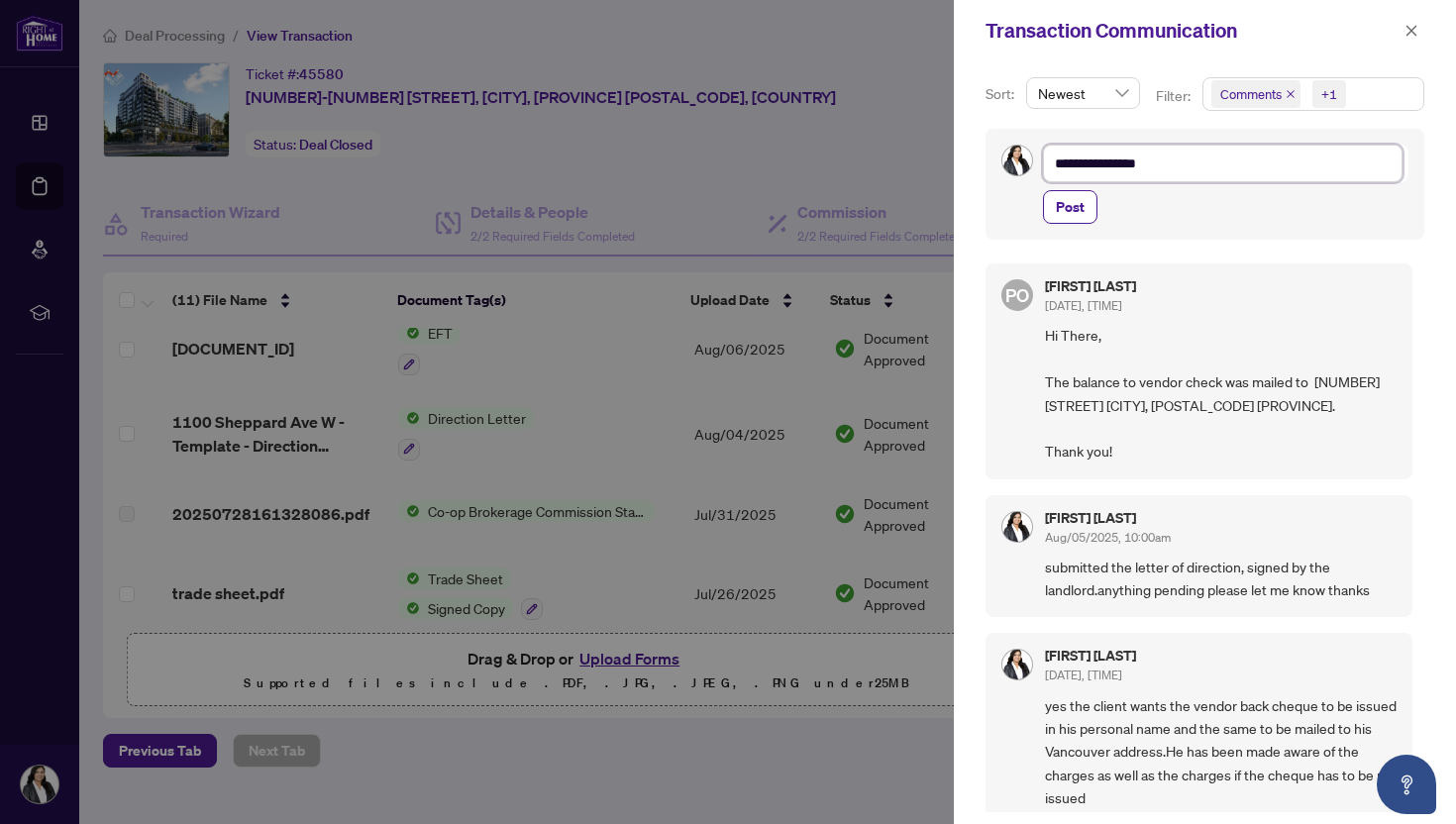 type on "**********" 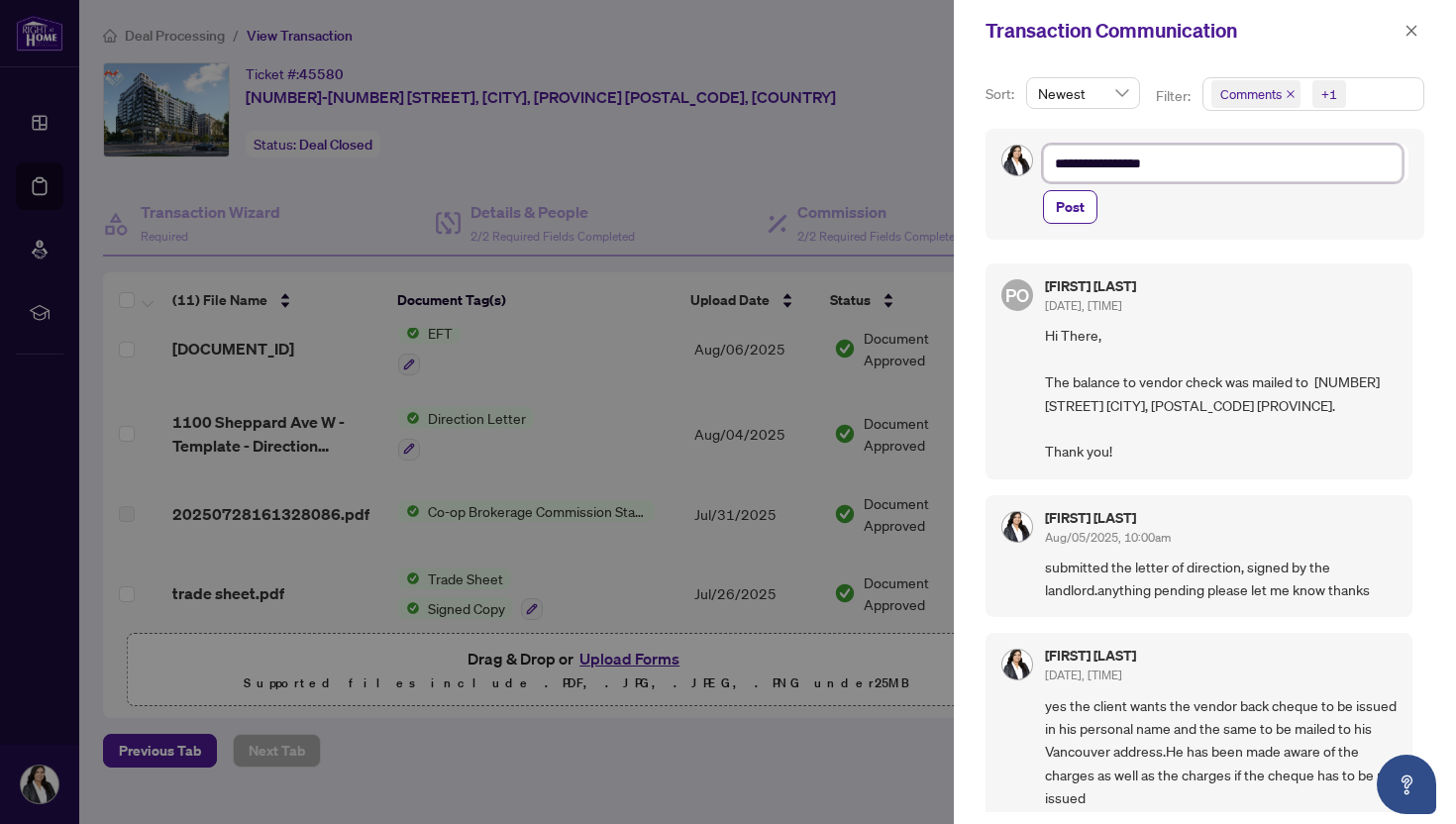 type on "**********" 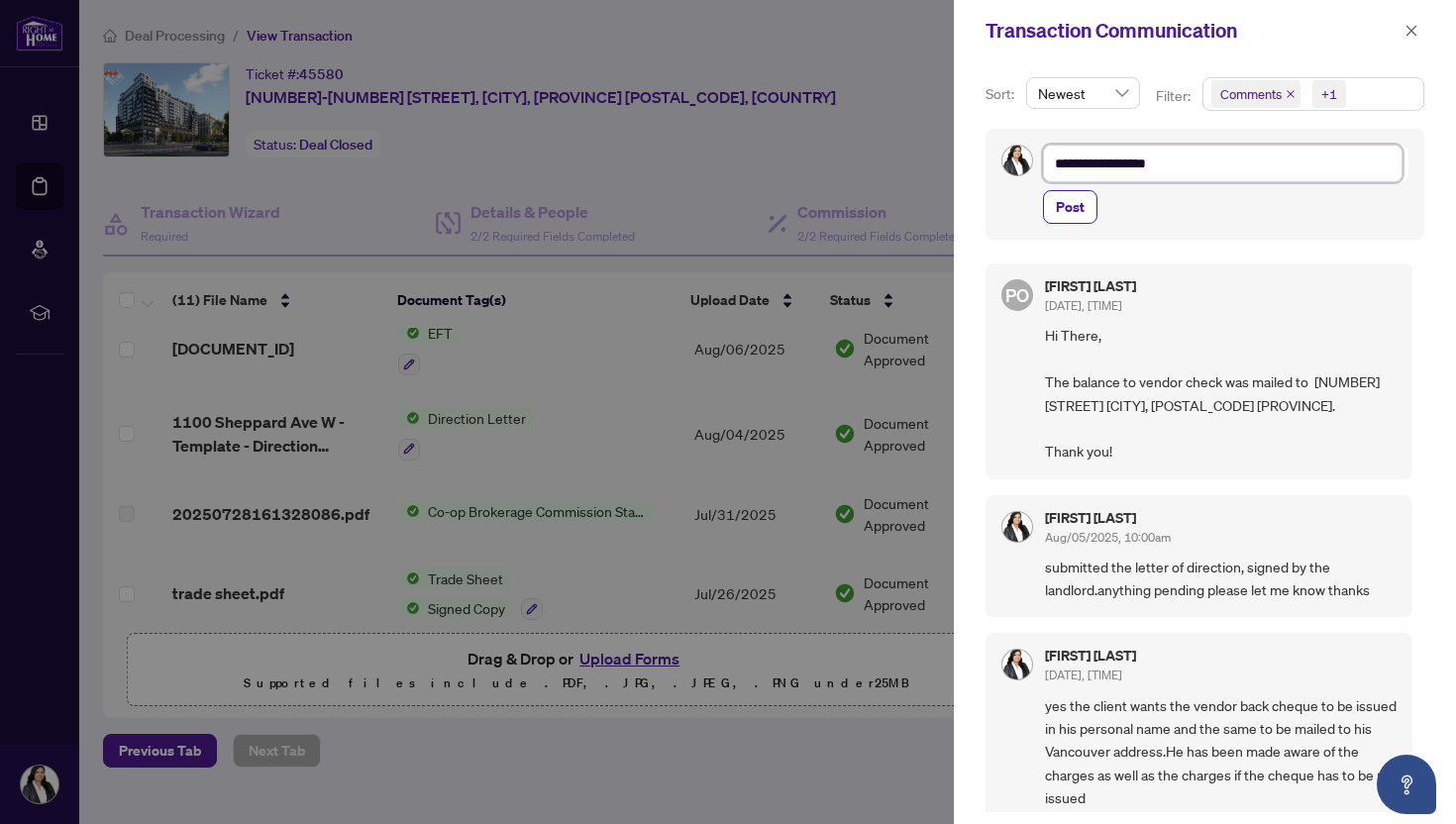 type on "**********" 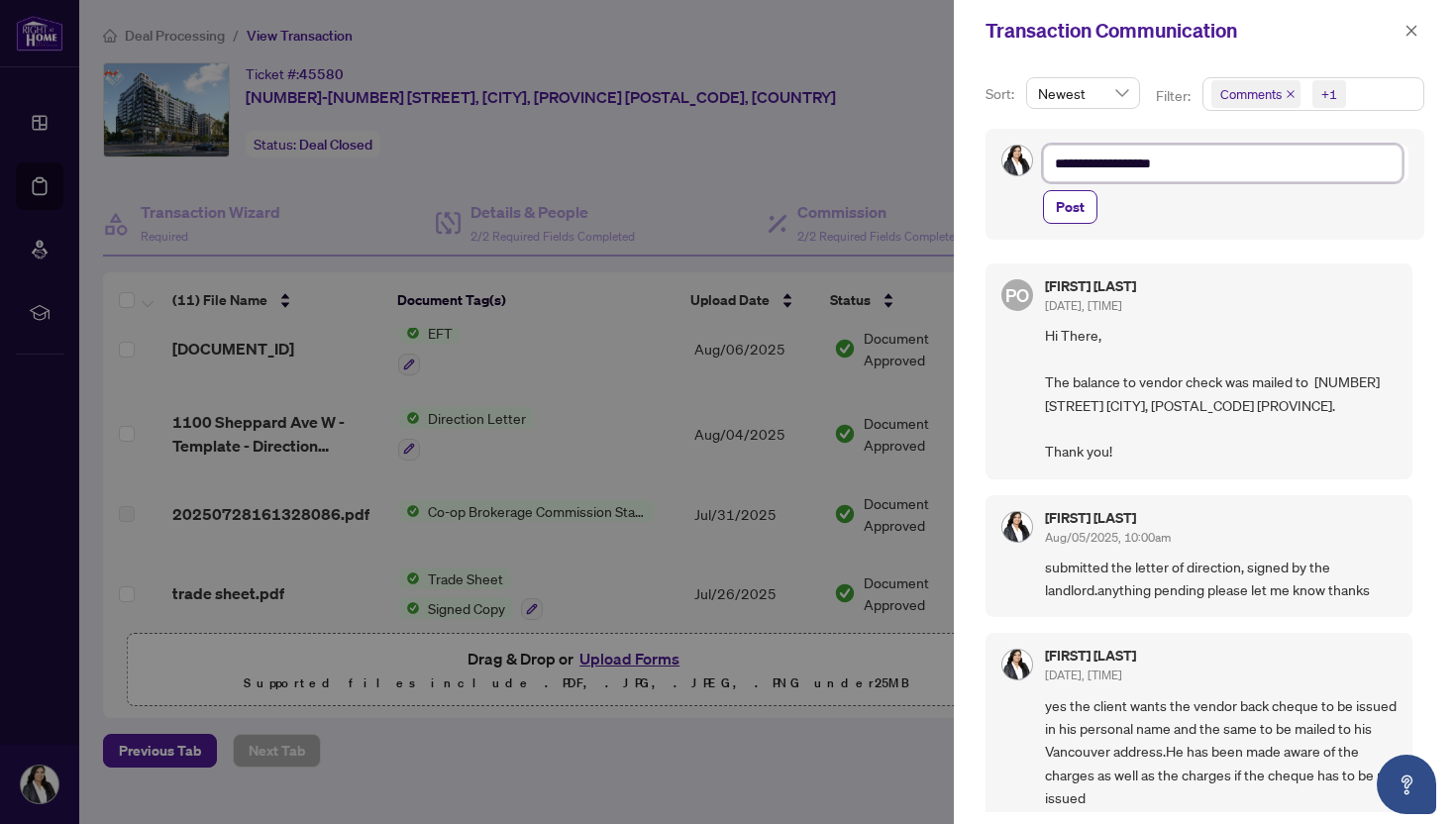 type on "**********" 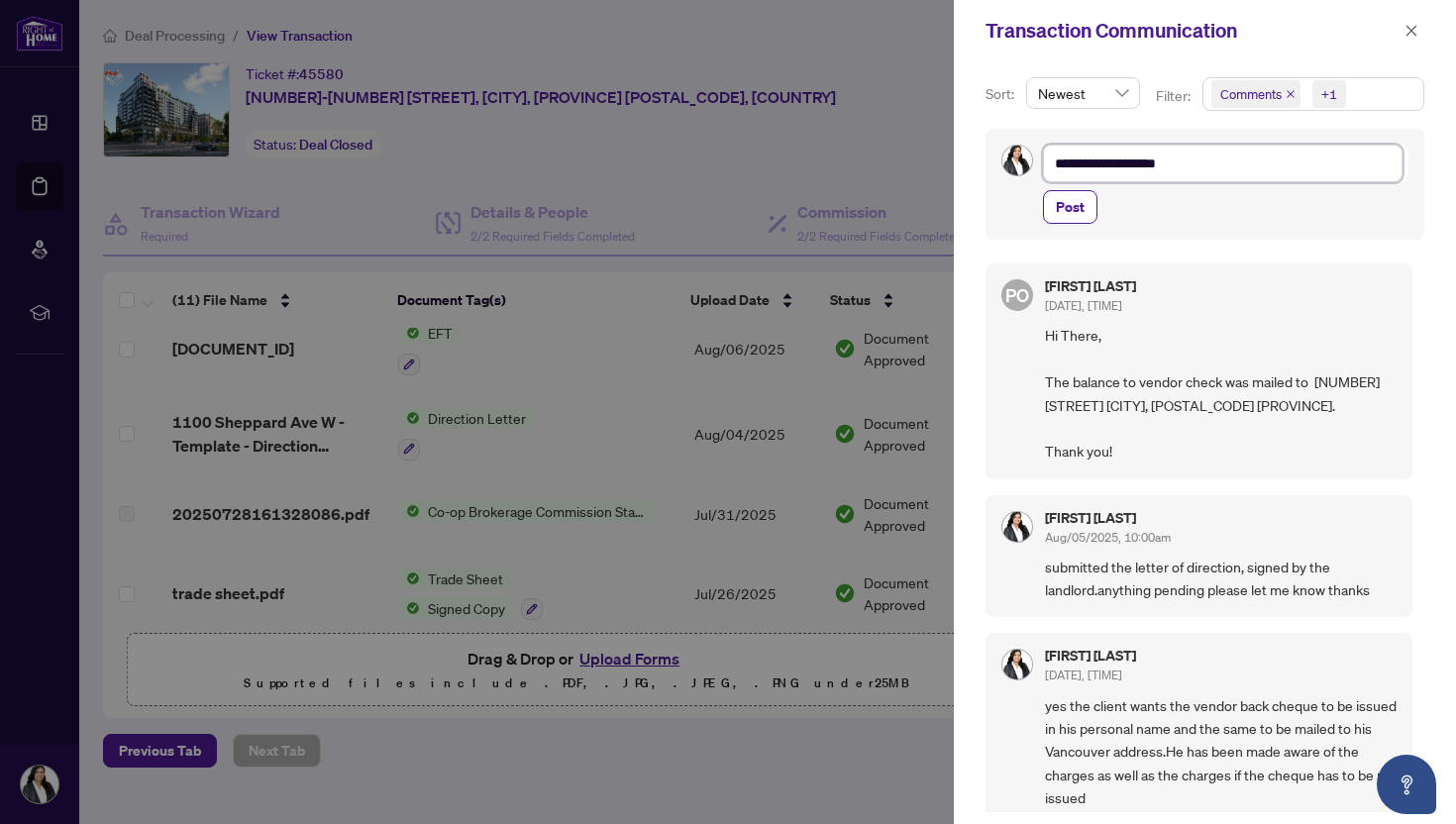 type on "**********" 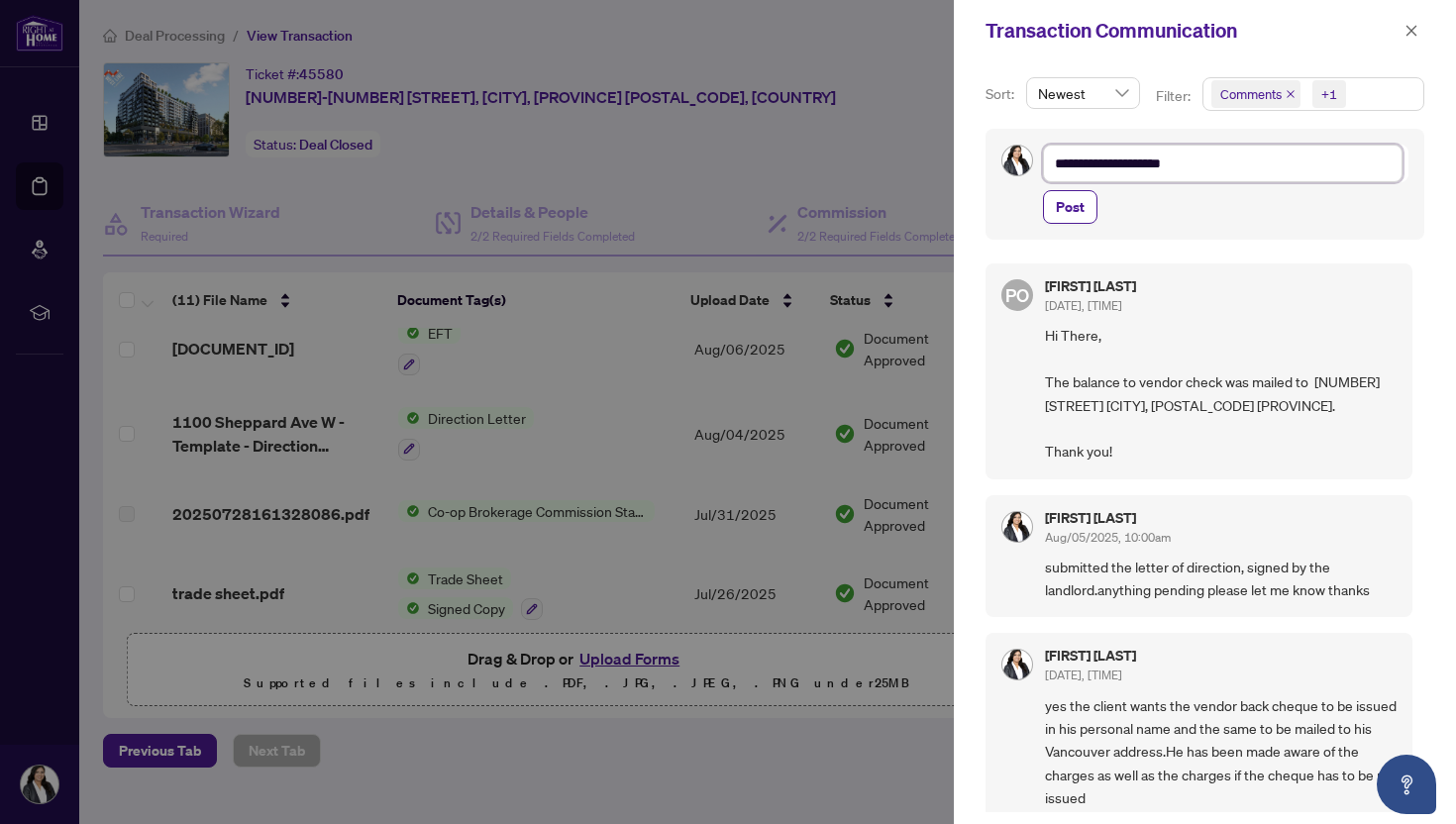 type on "**********" 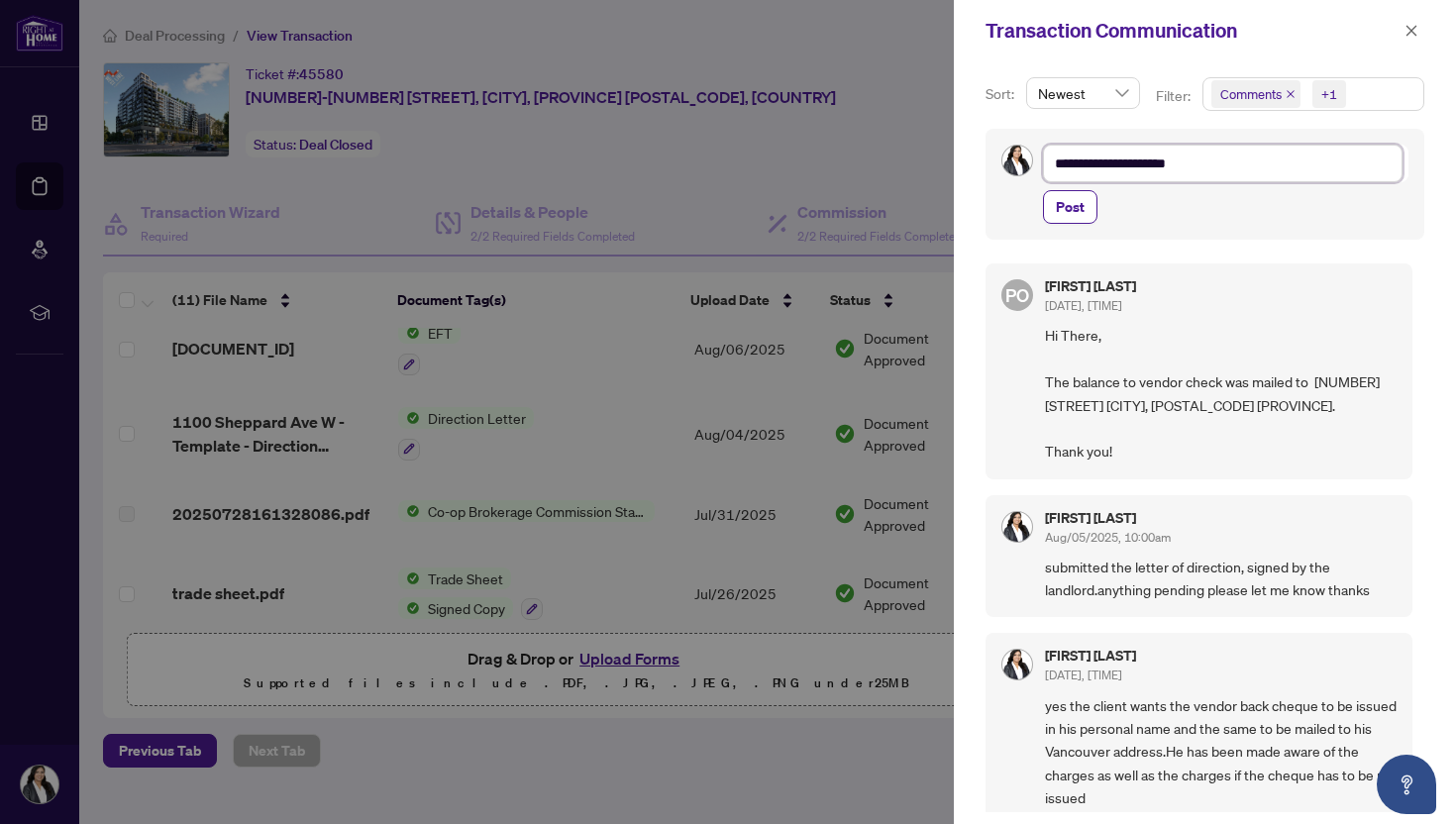 type on "**********" 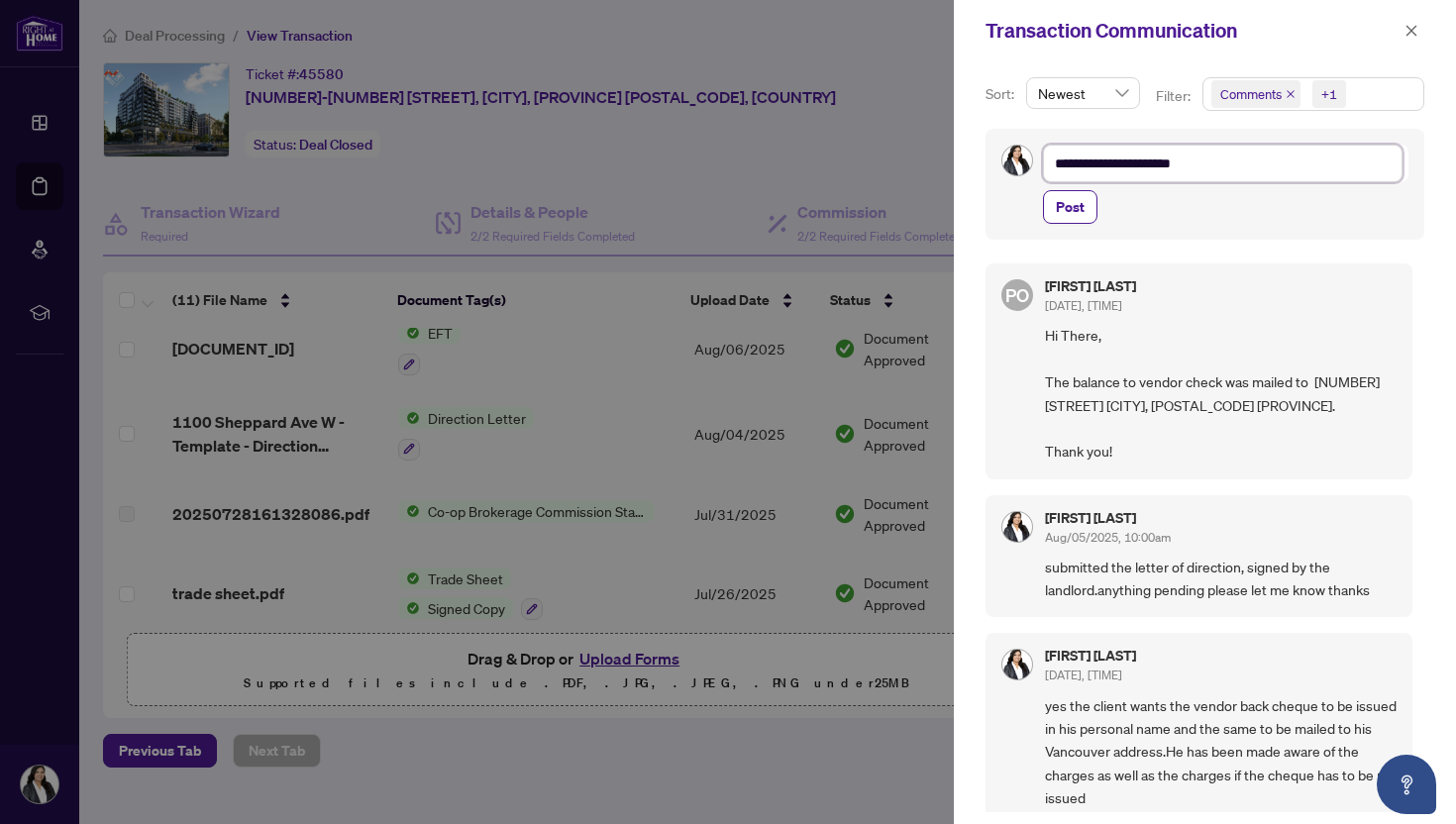 type on "**********" 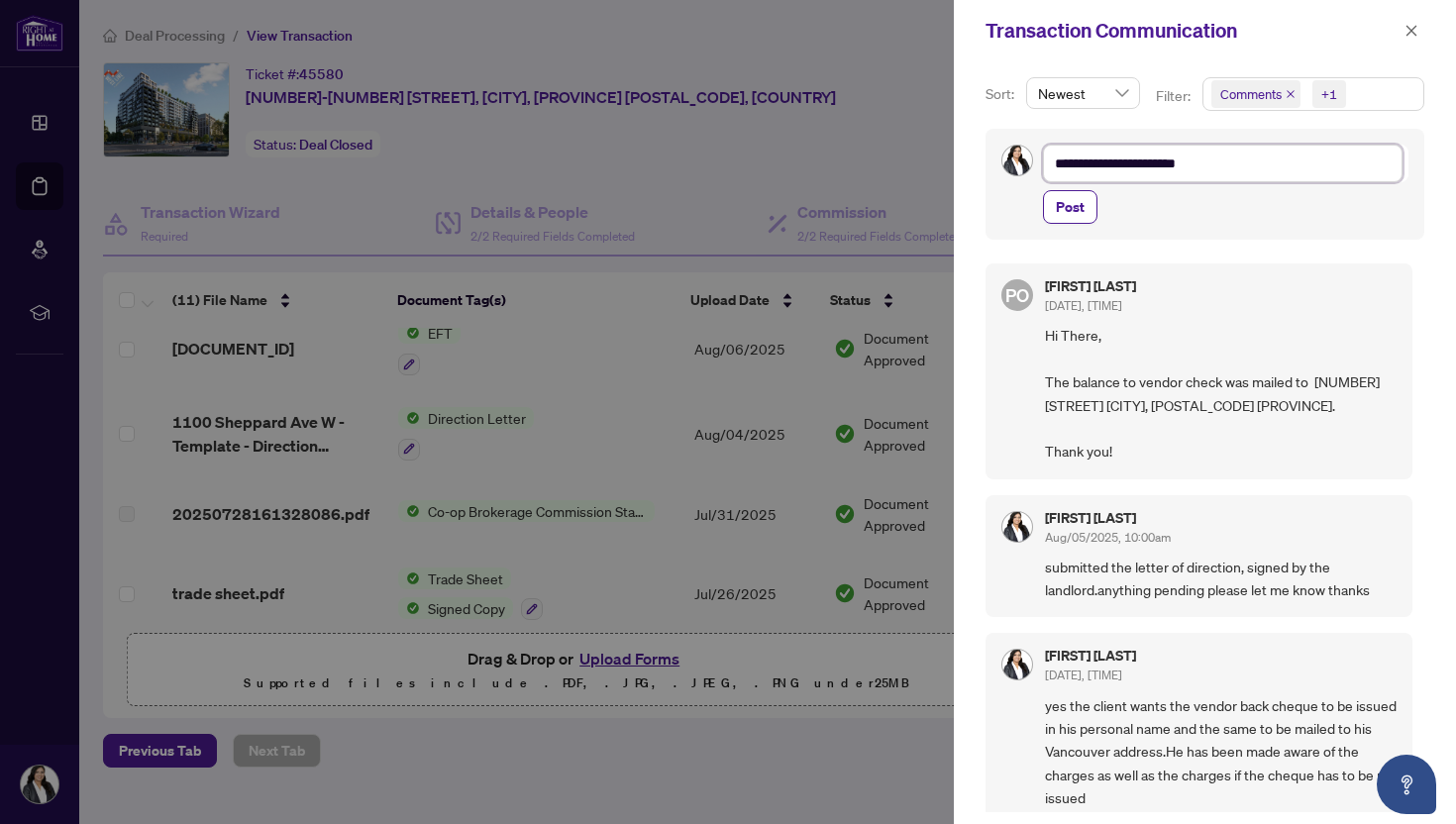 type on "**********" 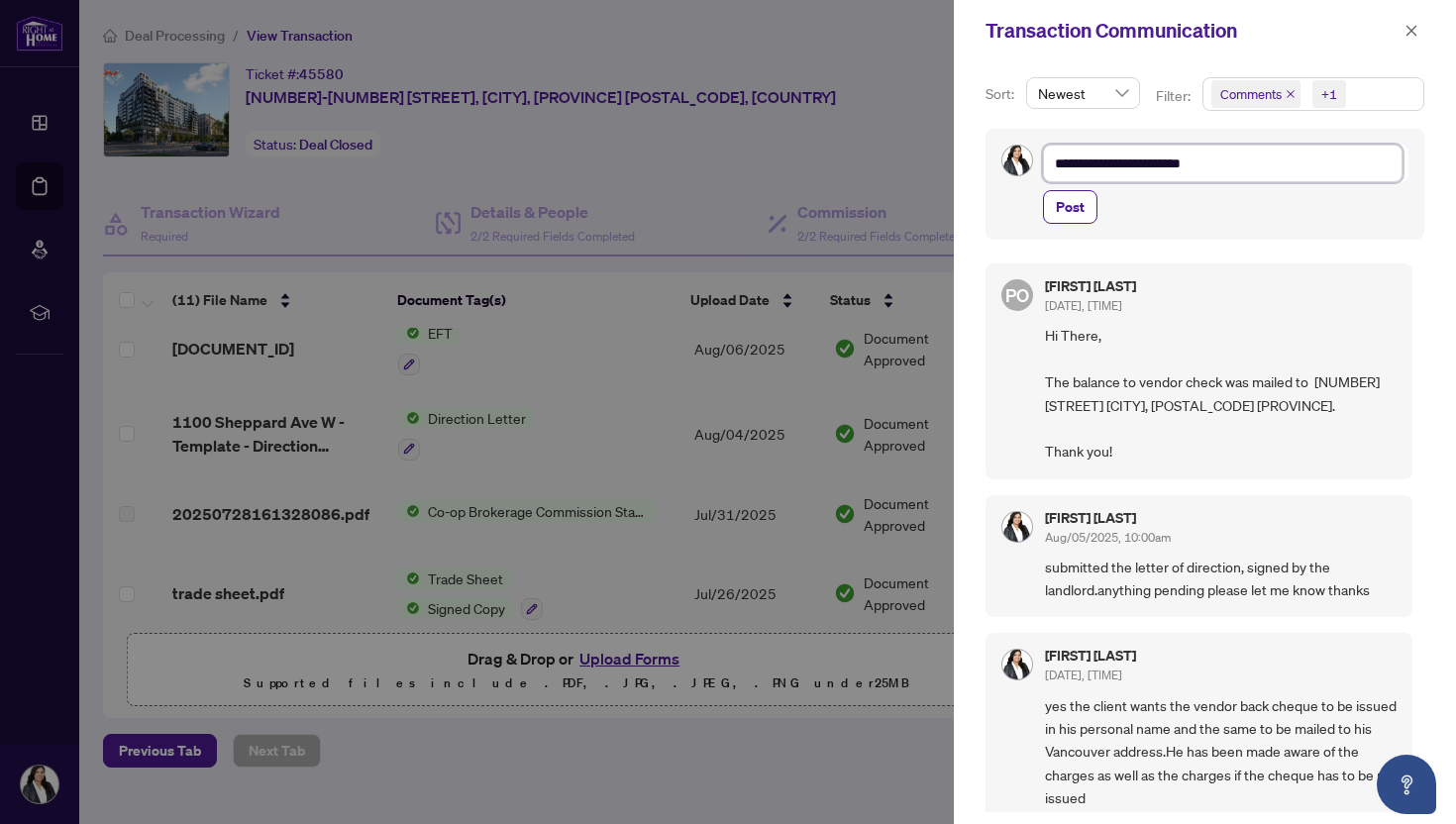 type on "**********" 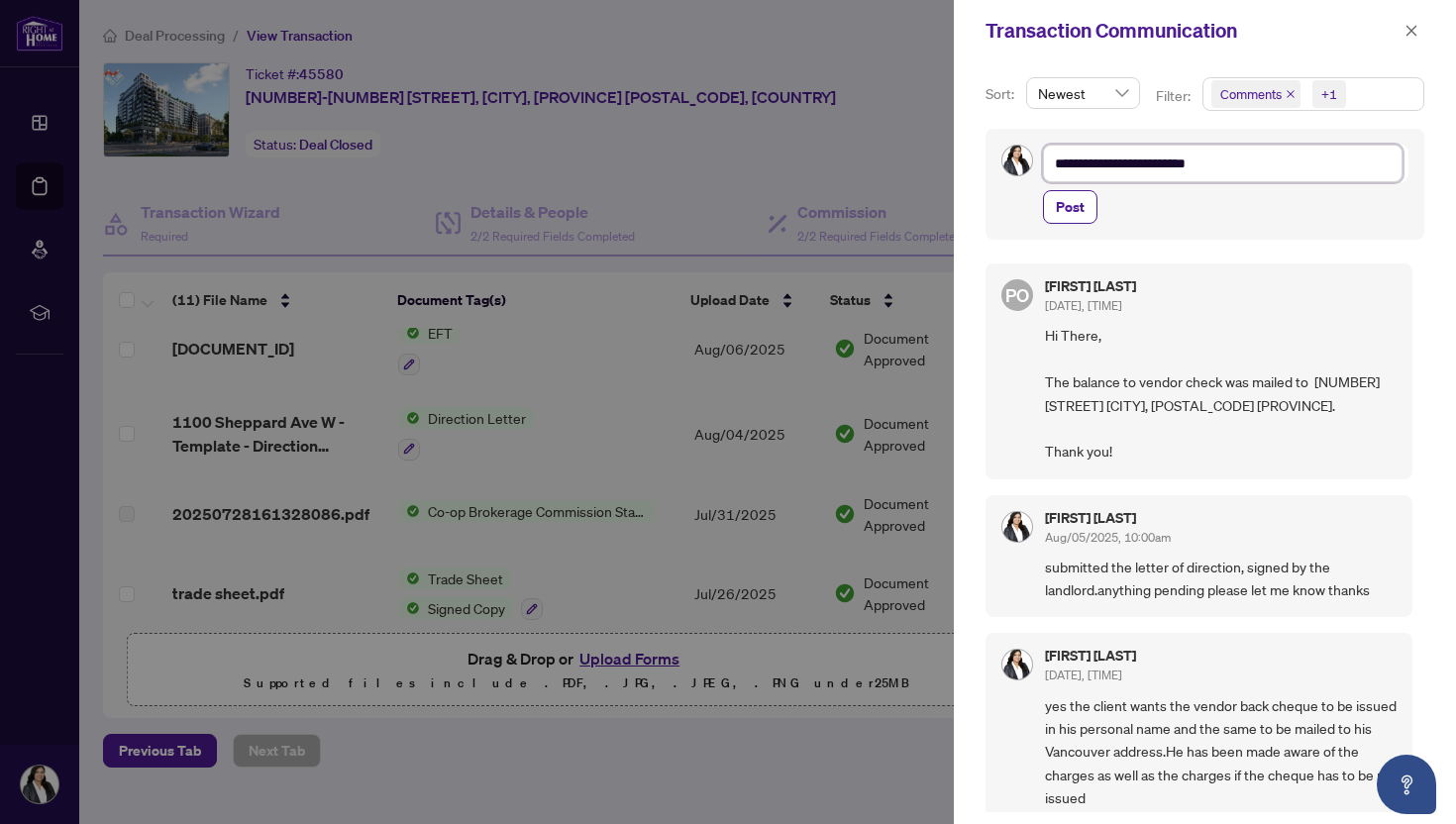 type on "**********" 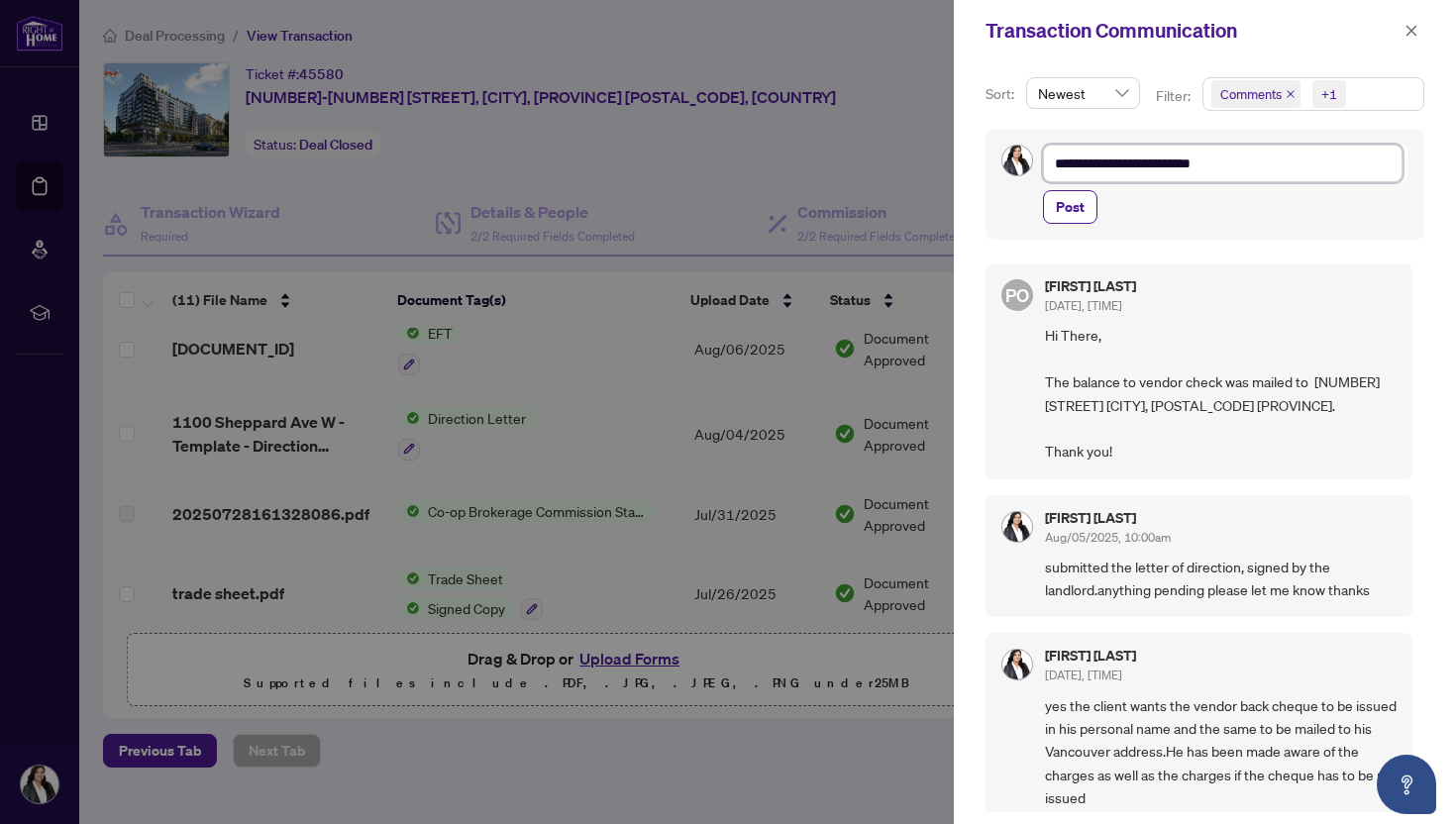 type on "**********" 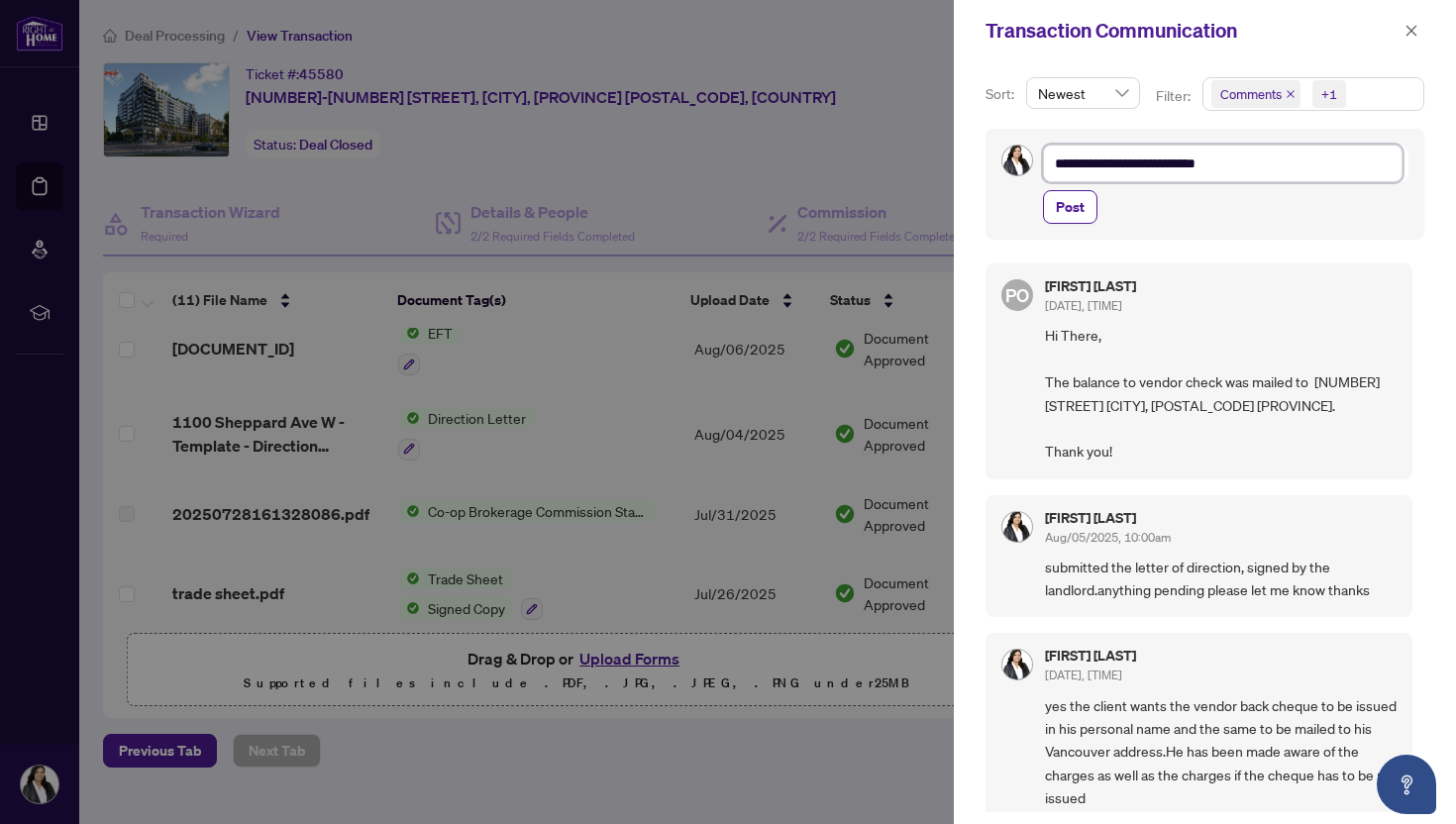 type on "**********" 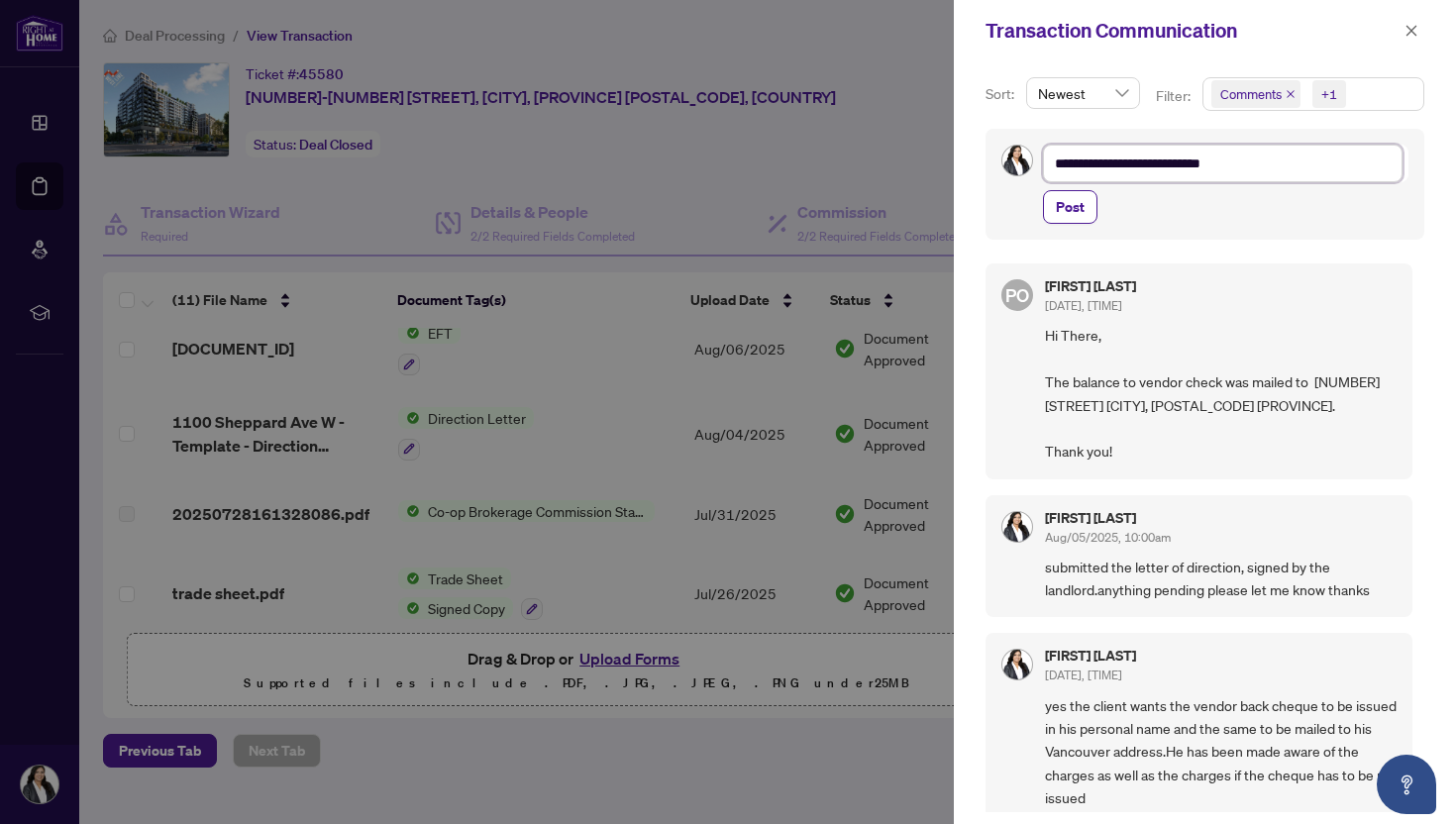 type on "**********" 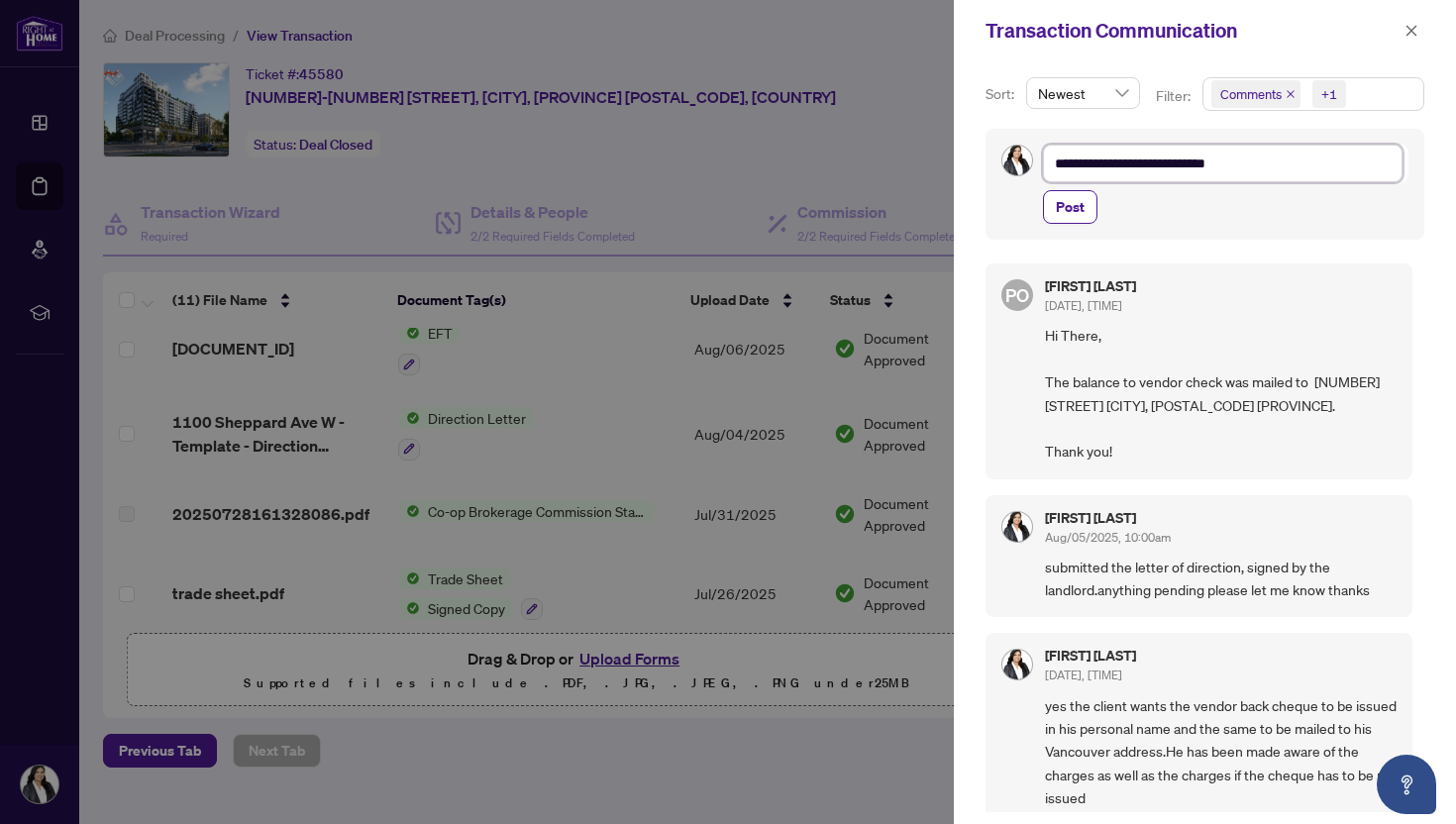 type on "**********" 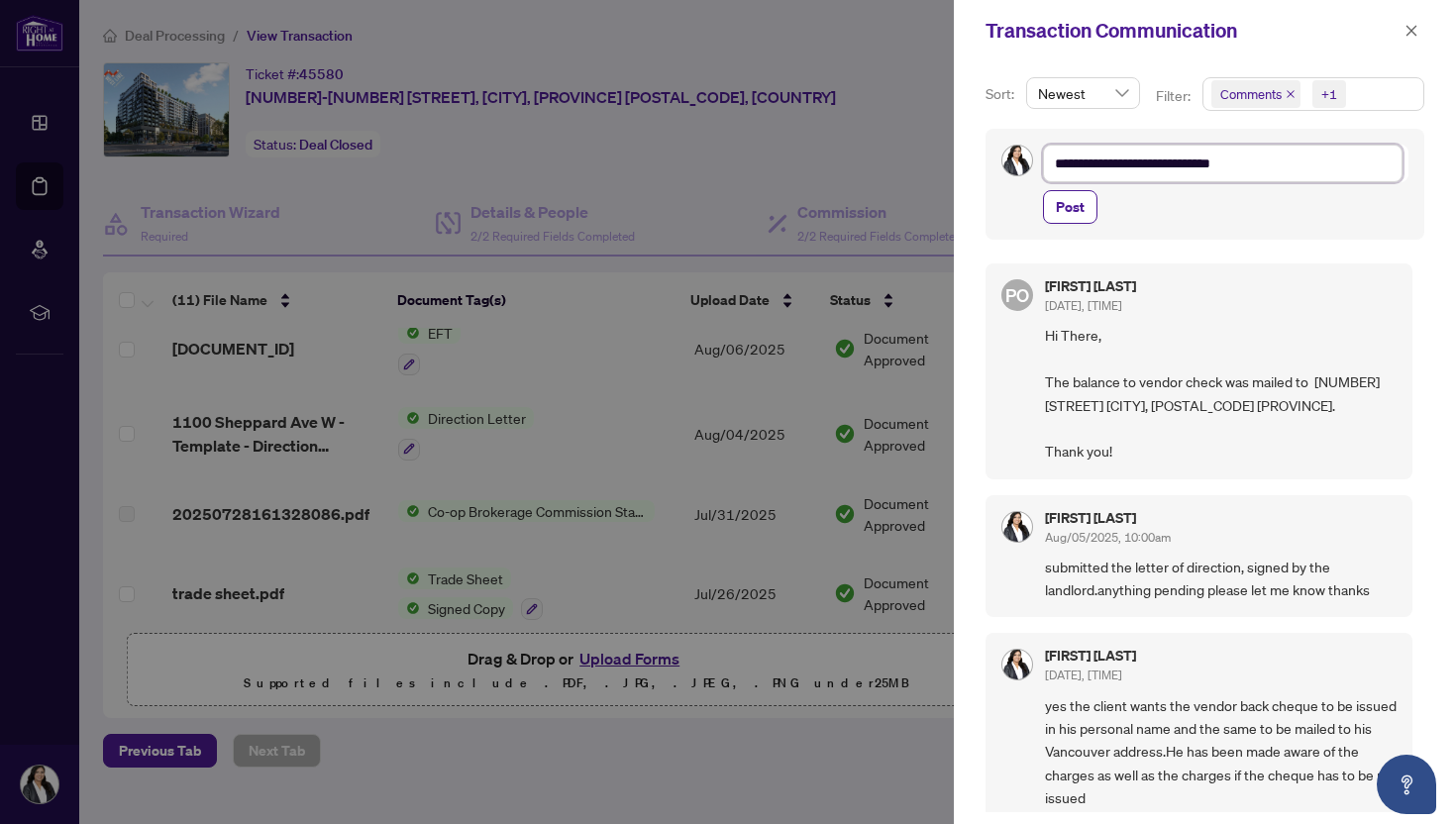 type on "**********" 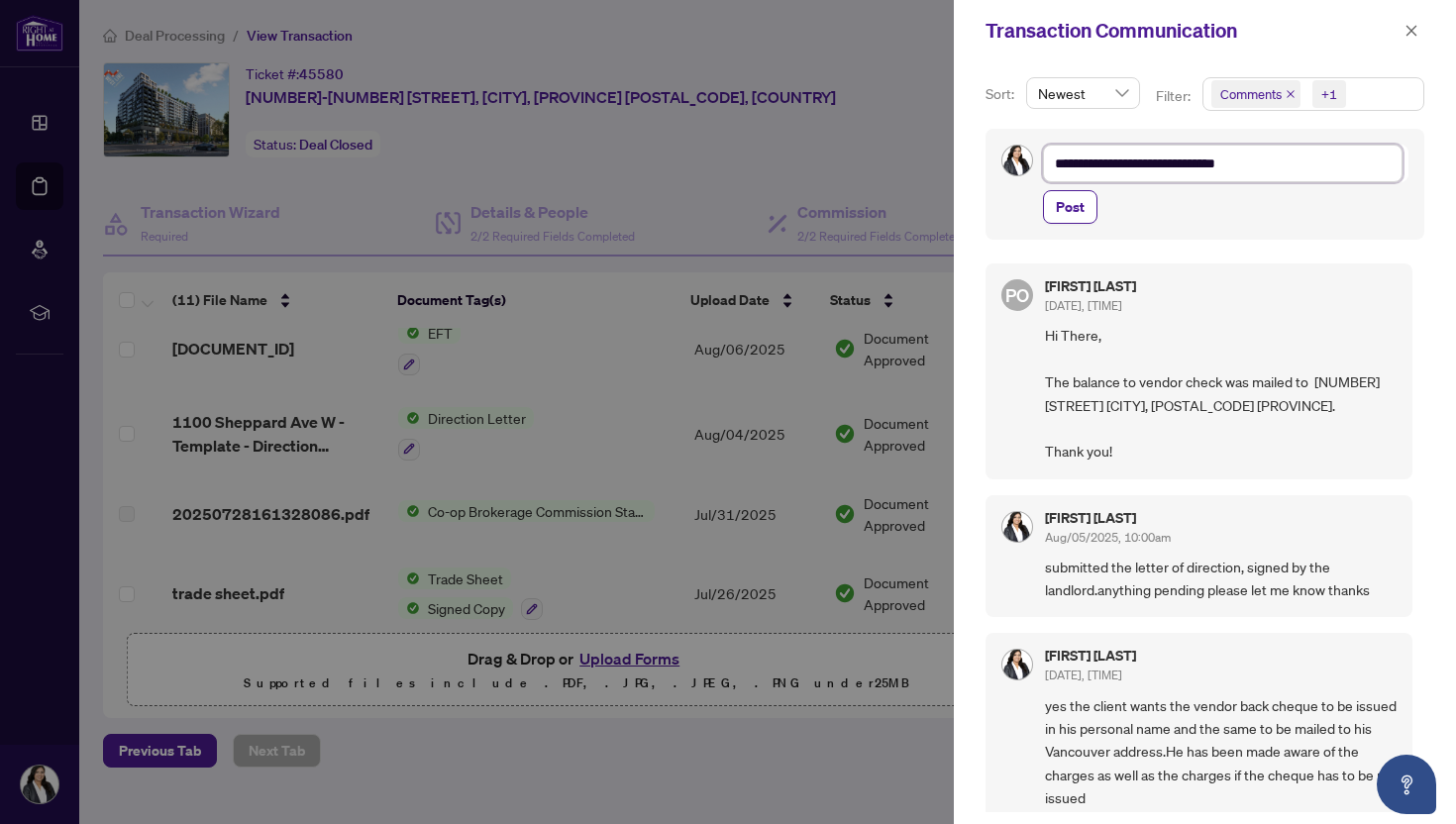 type on "**********" 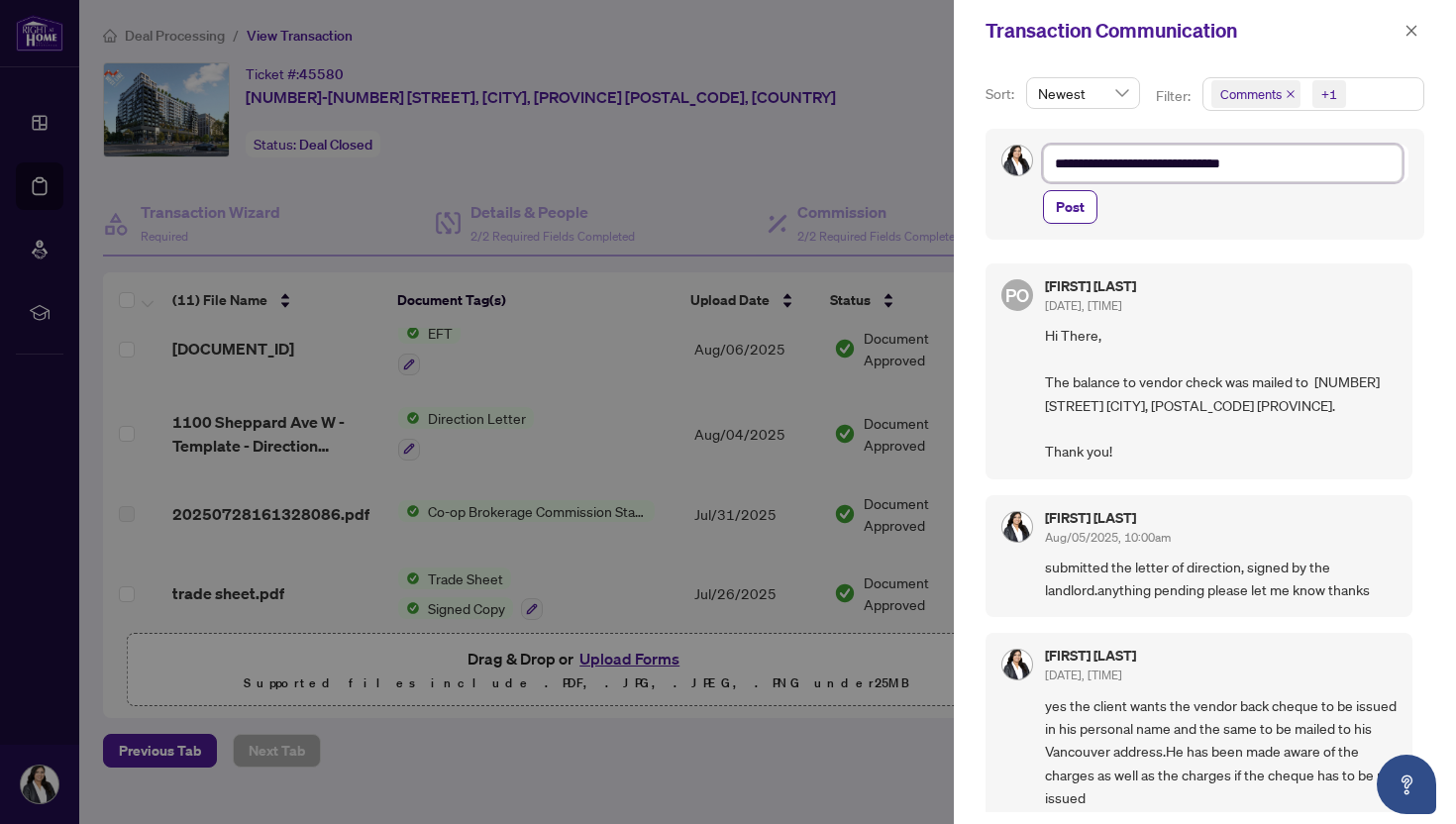 type on "**********" 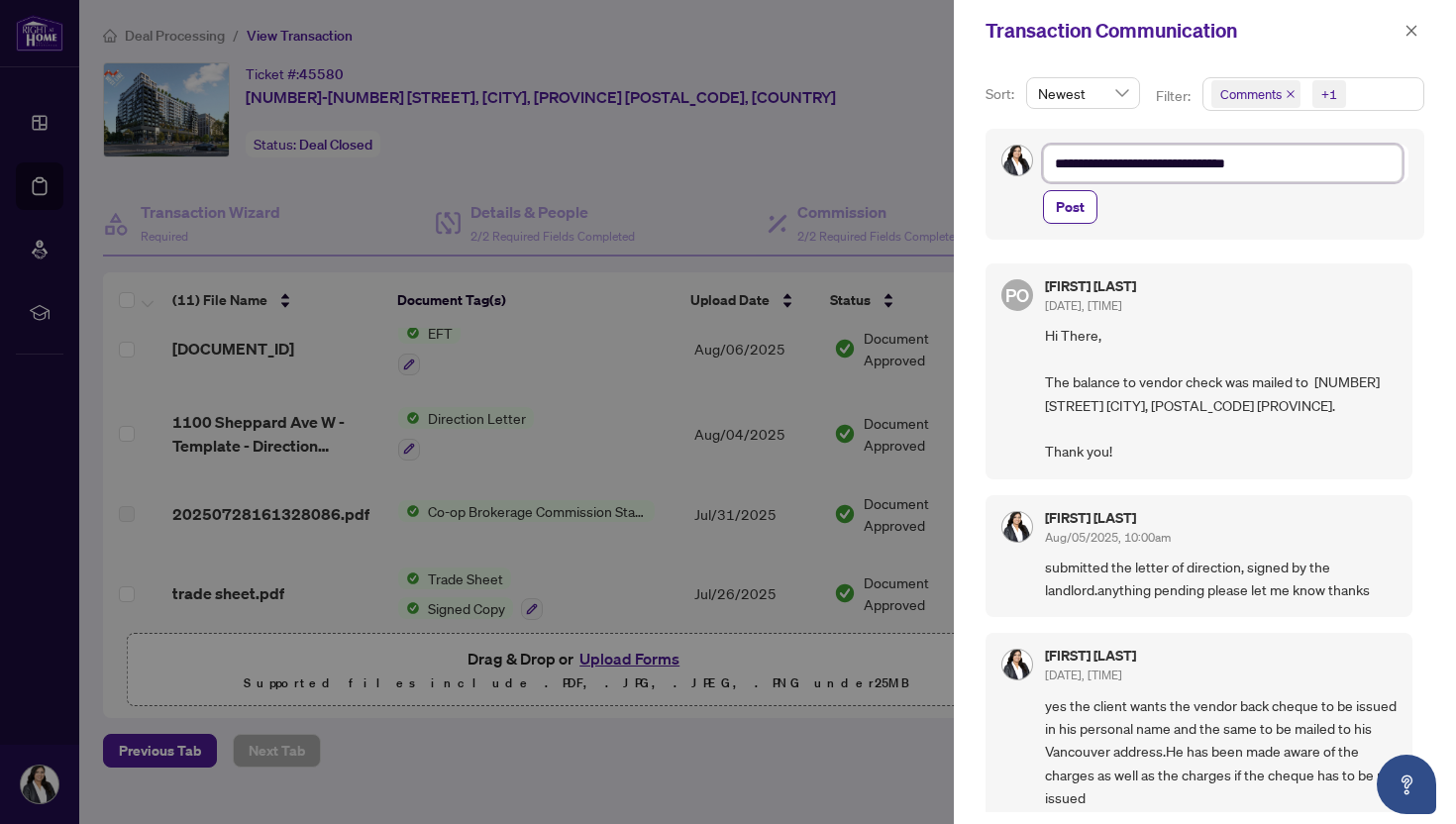 type on "**********" 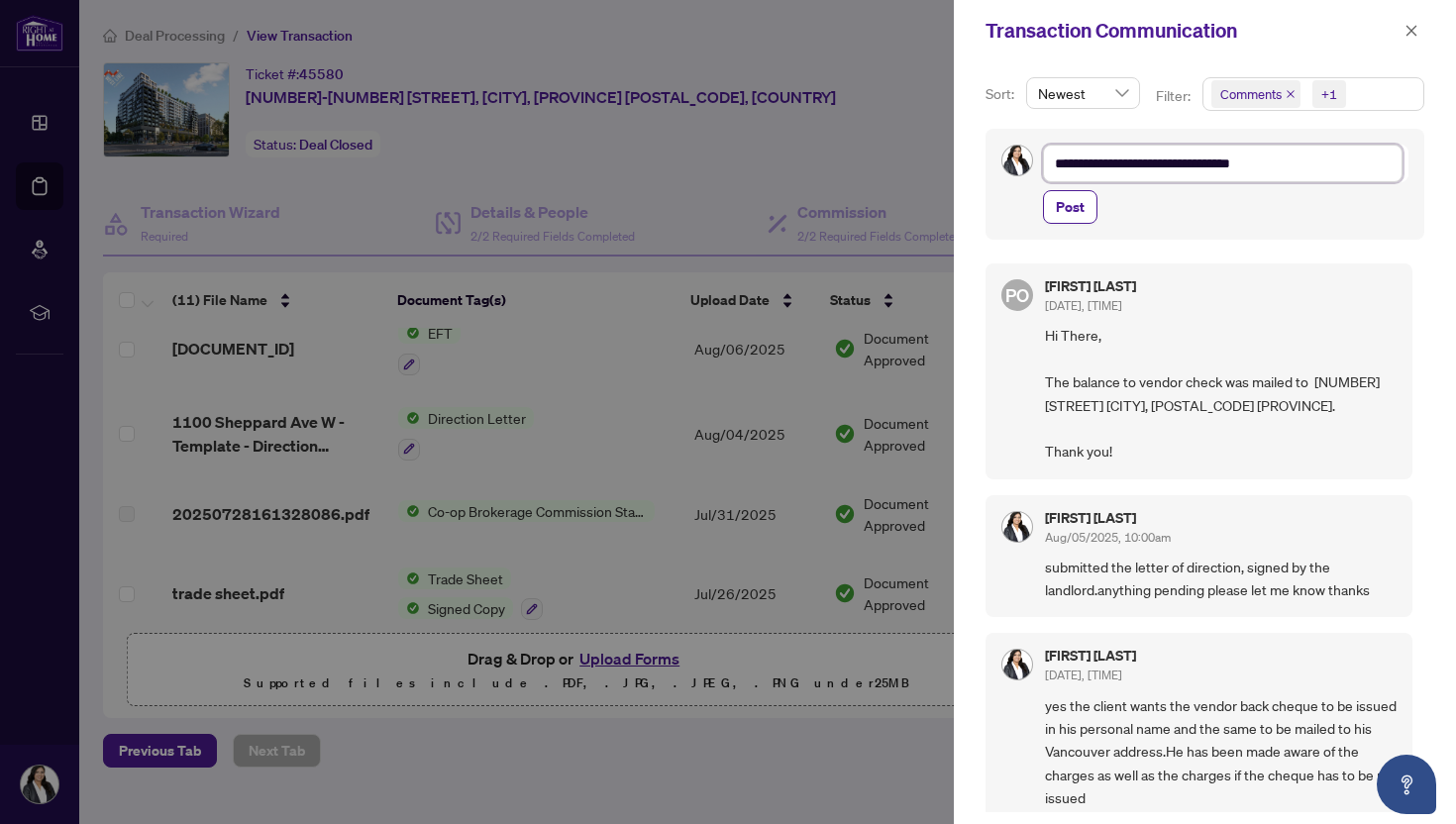 type on "**********" 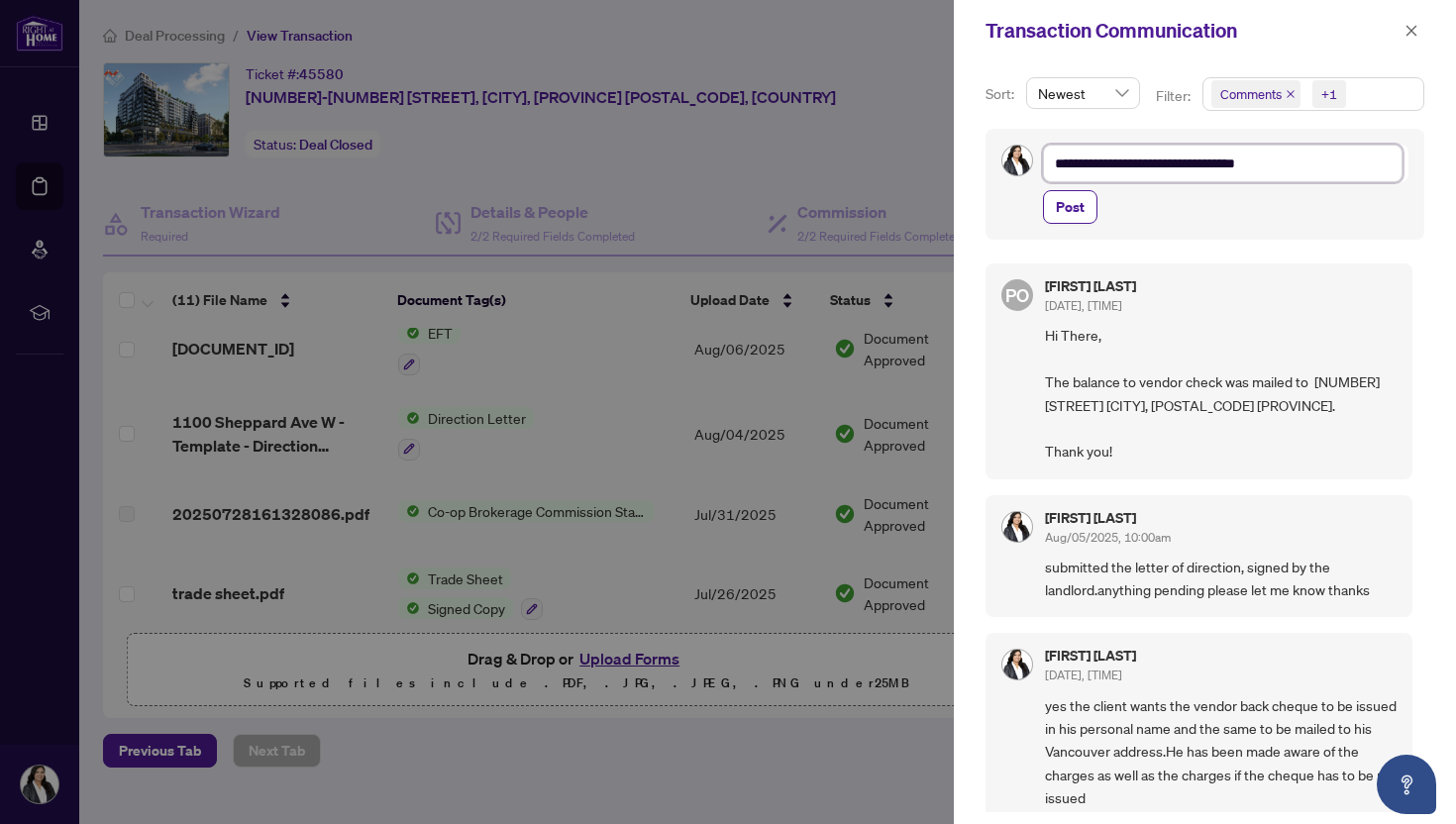 type on "**********" 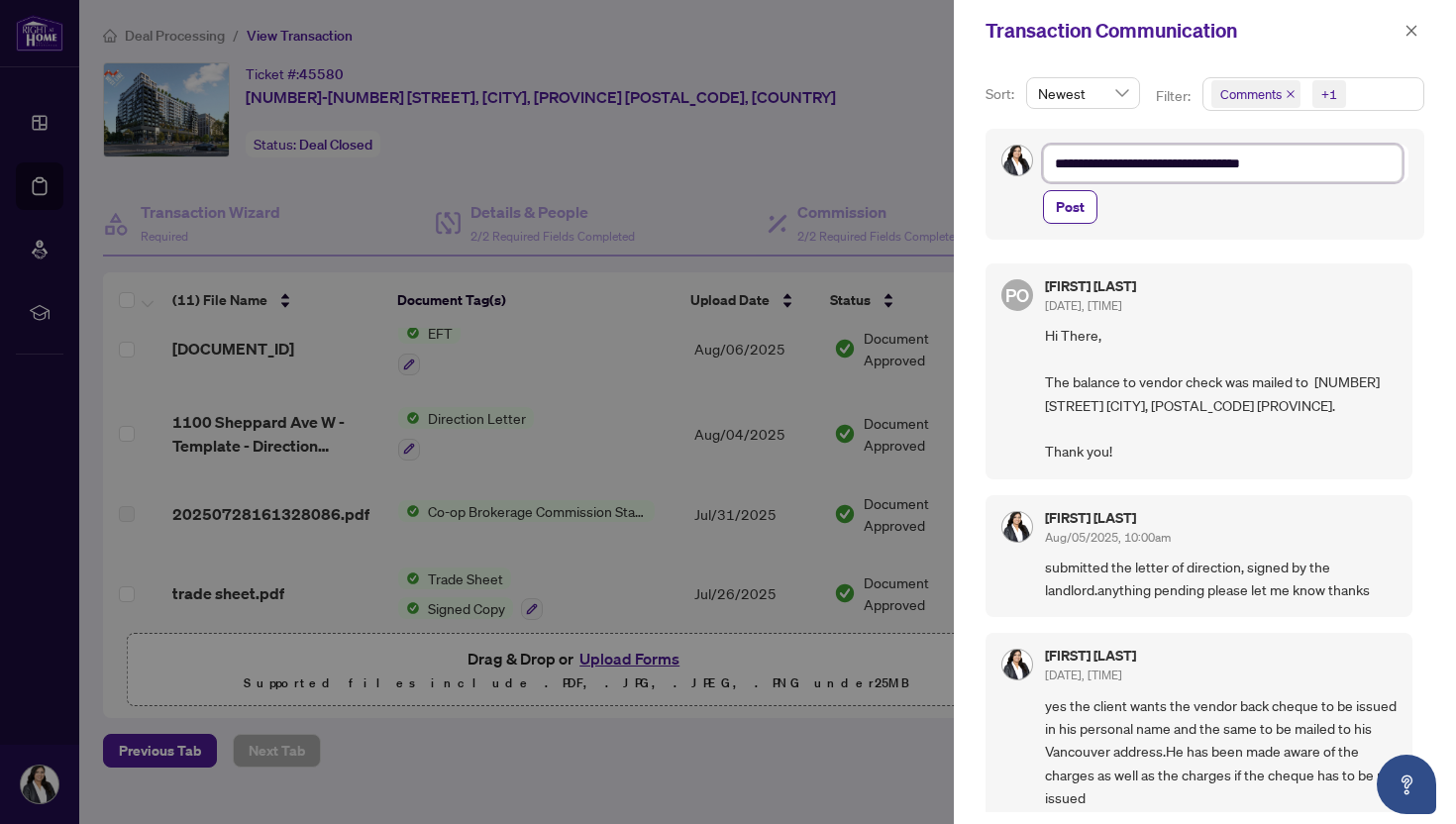 type on "**********" 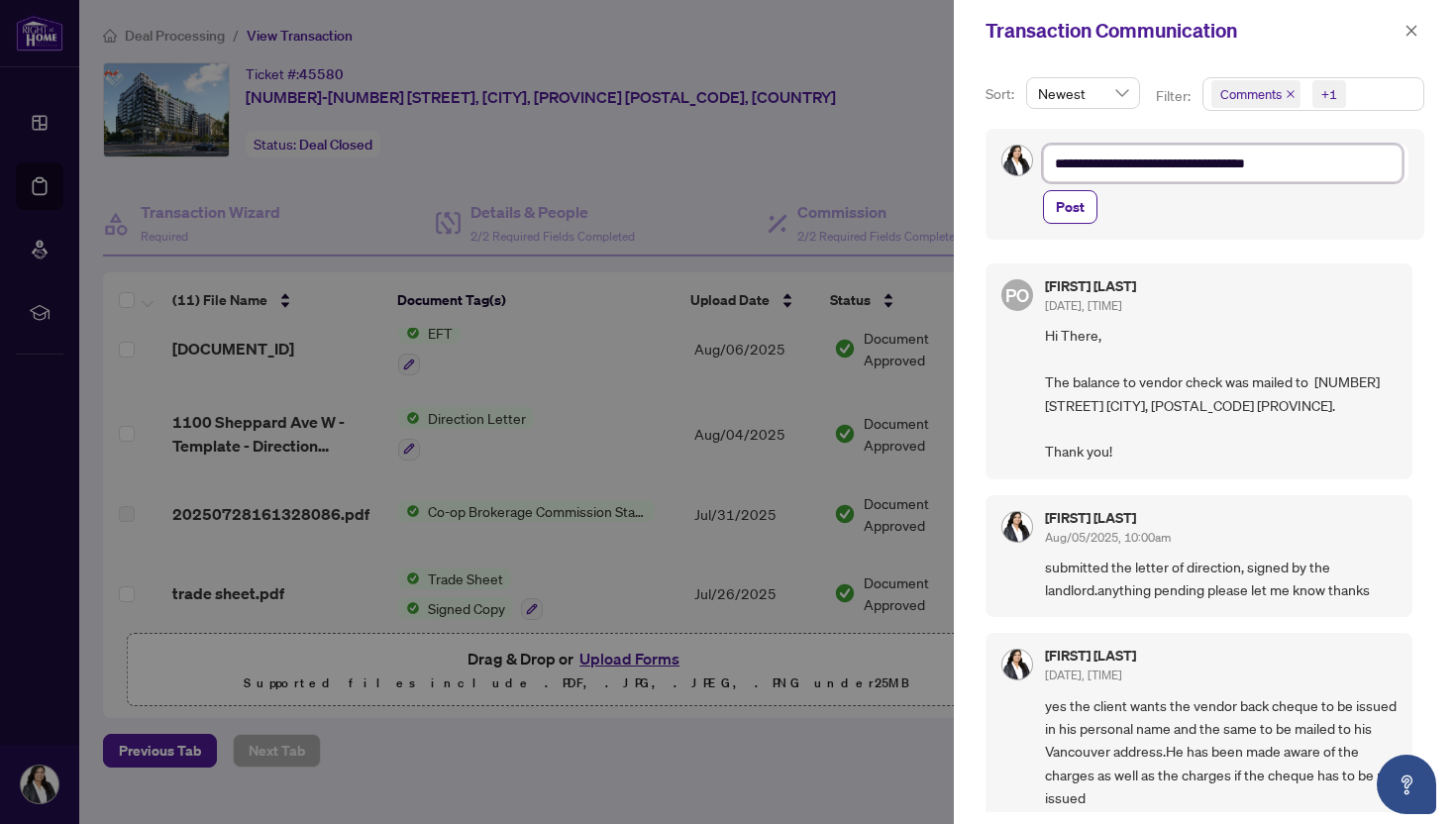 type on "**********" 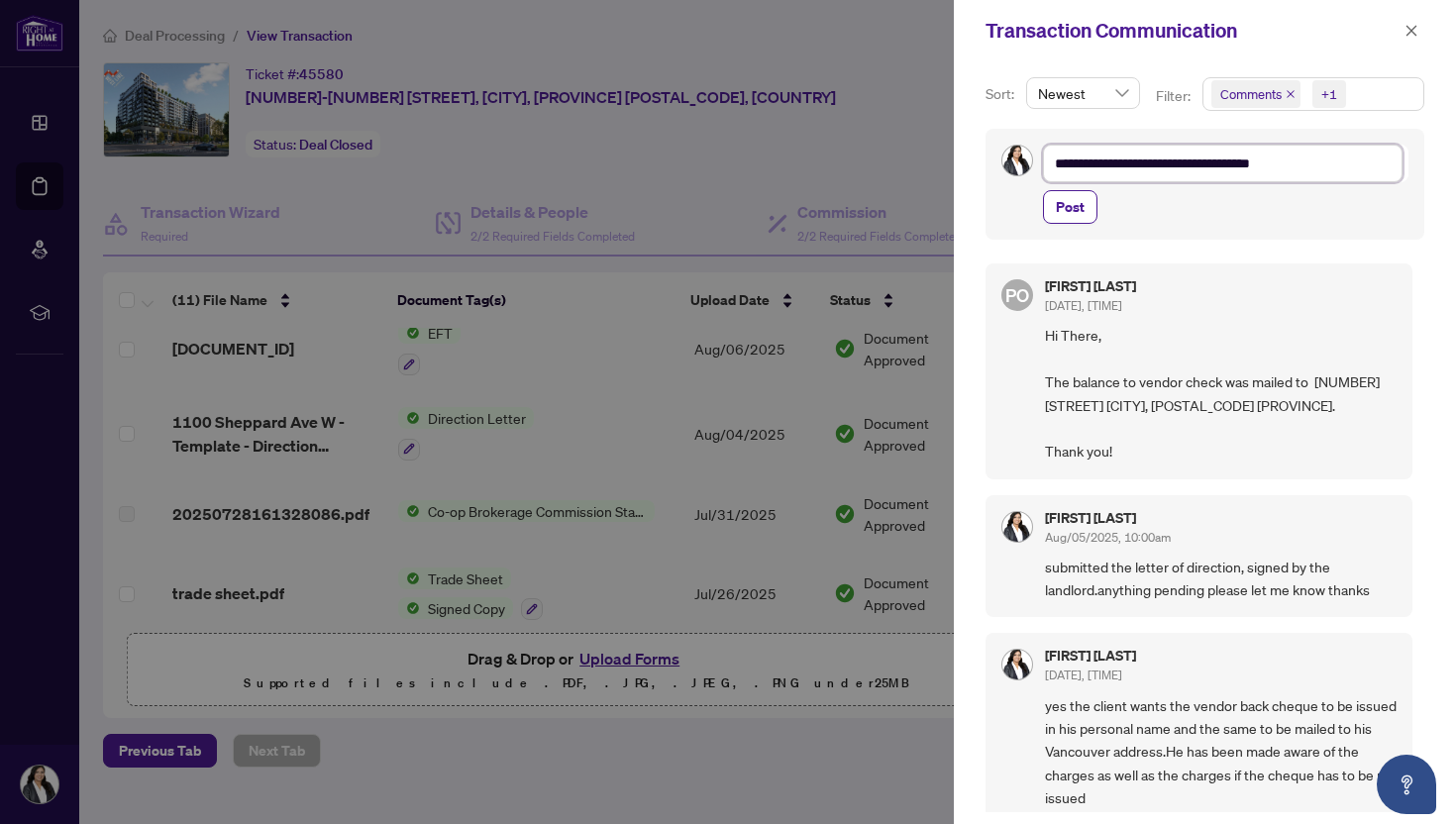 type on "**********" 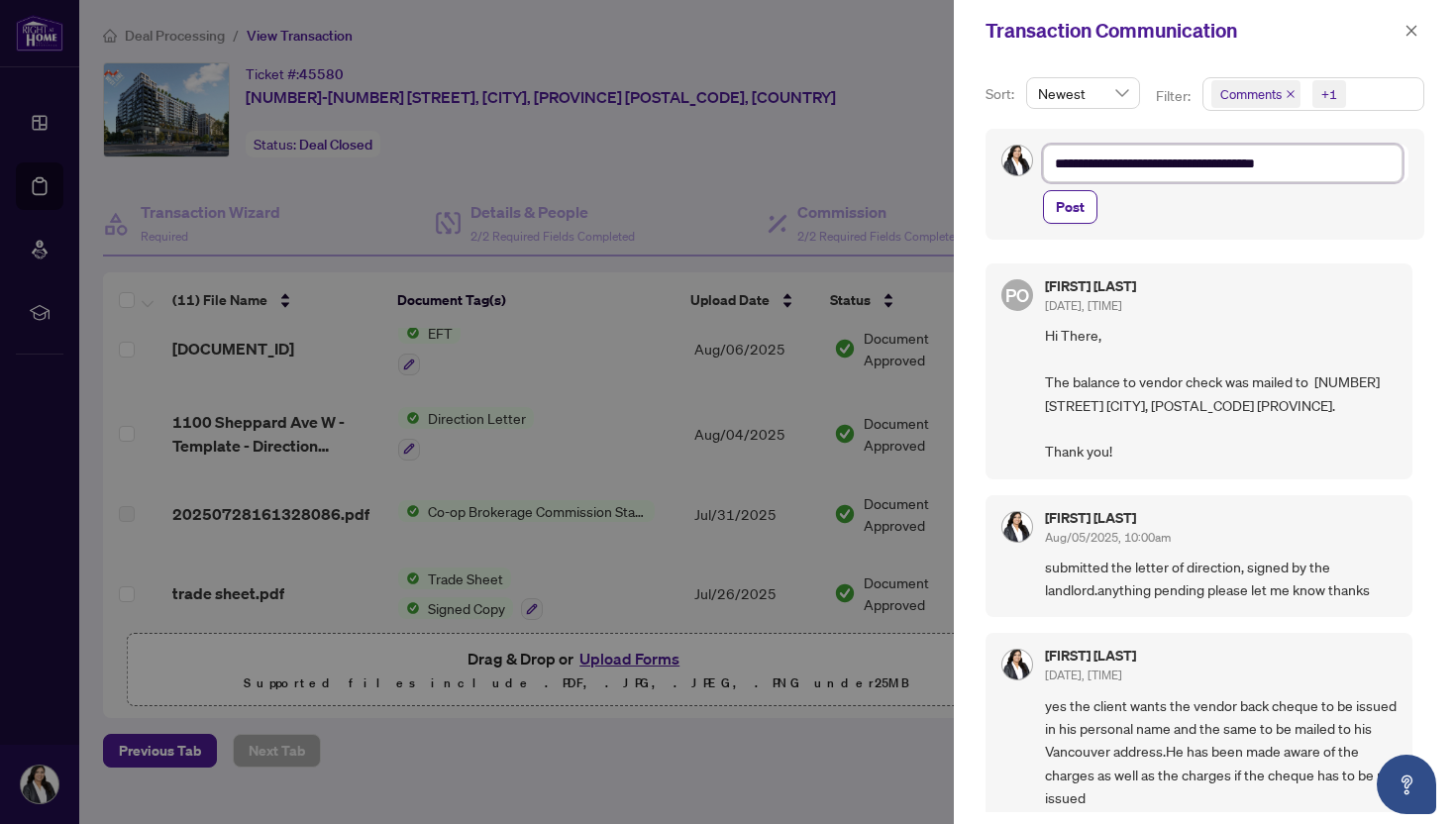 type on "**********" 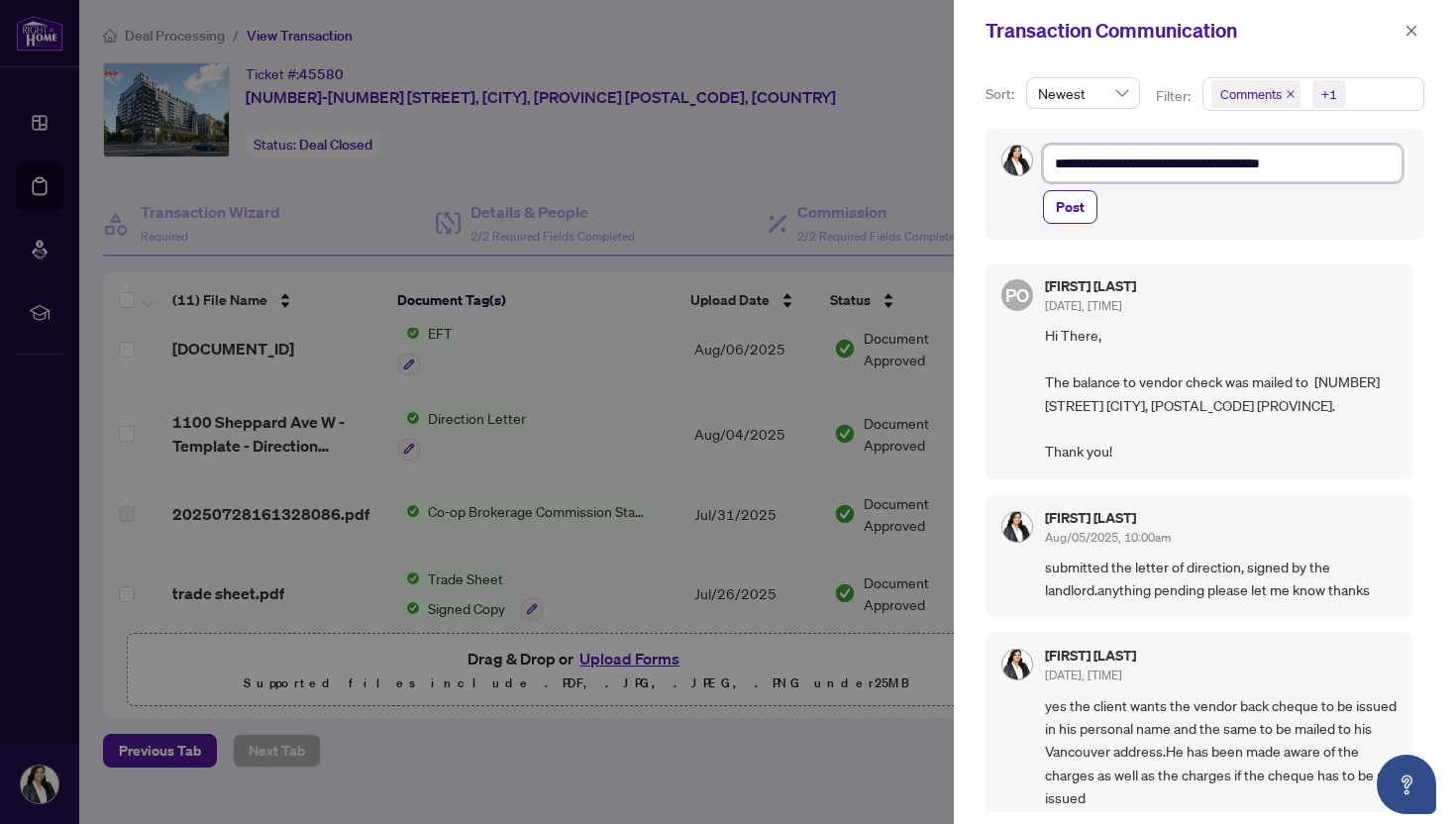 type on "**********" 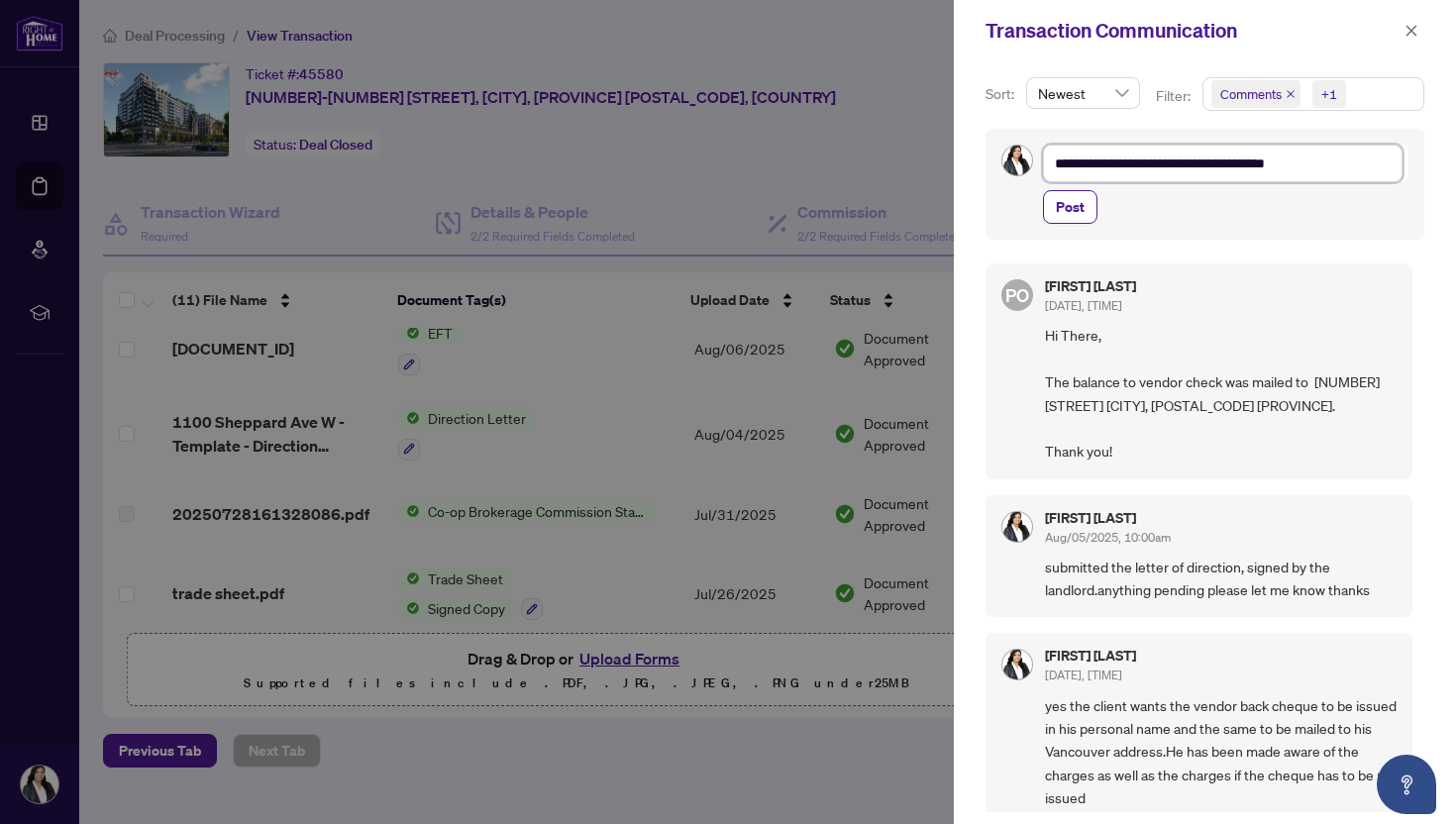 type on "**********" 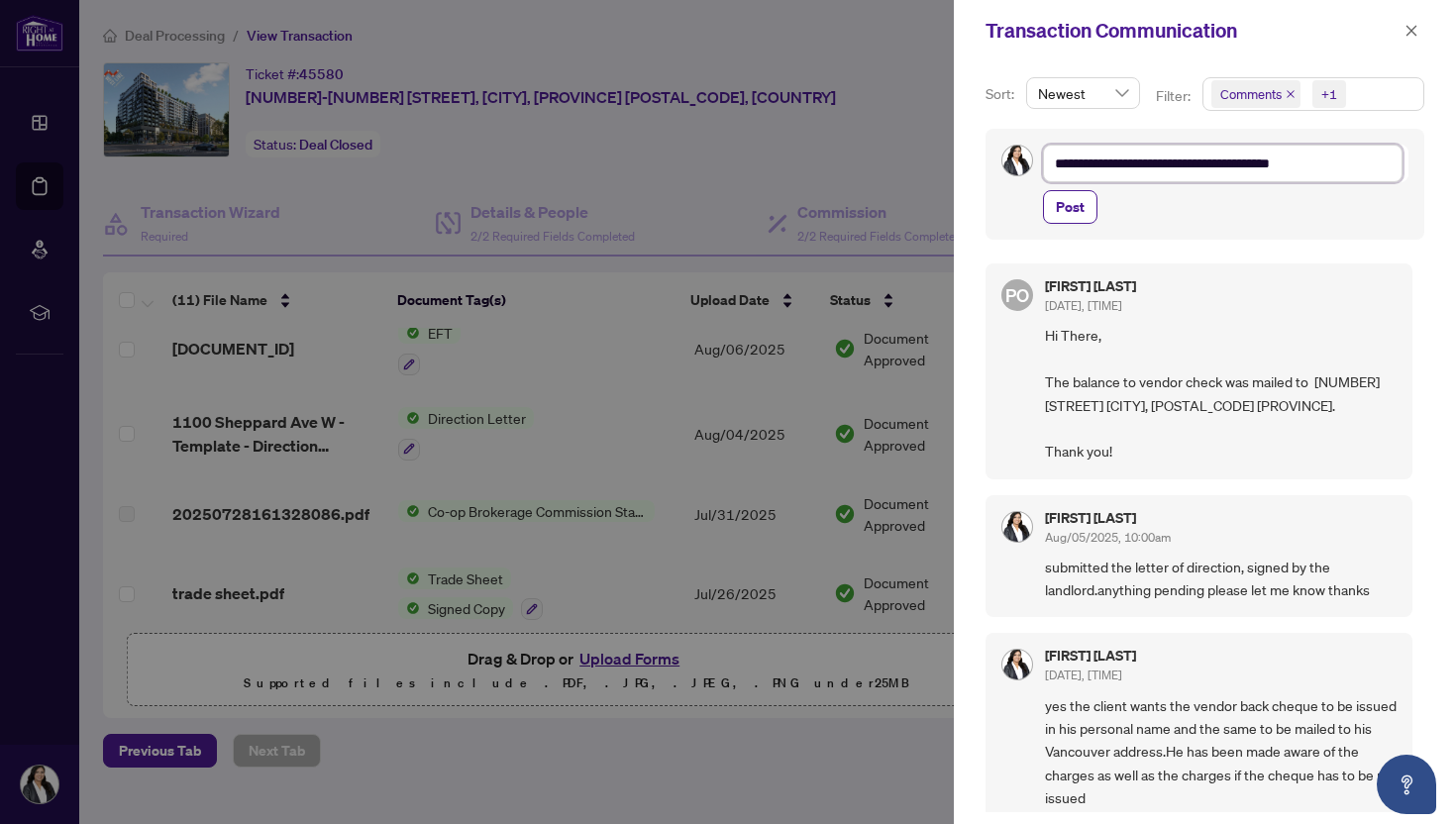 type on "**********" 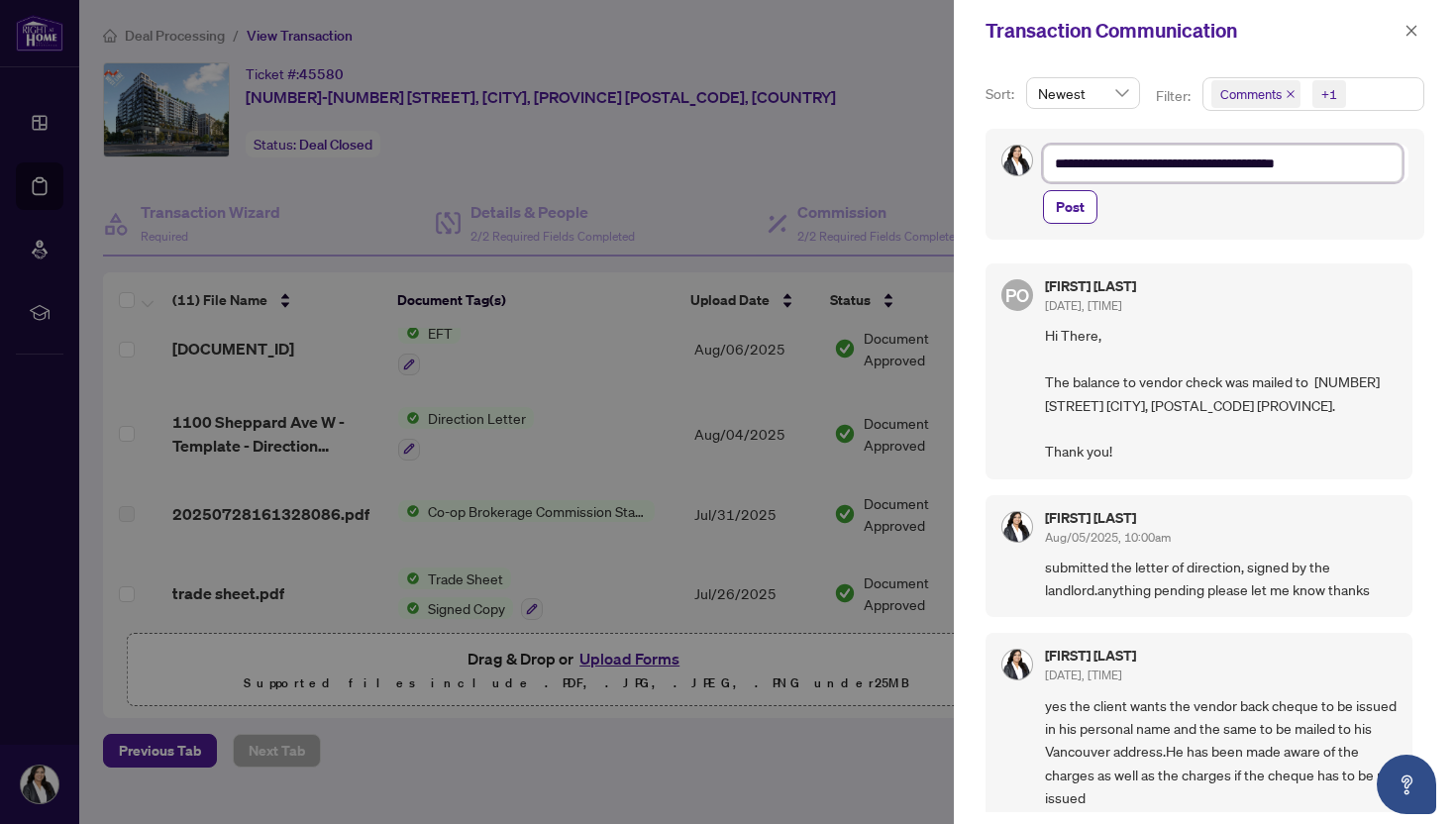 type on "**********" 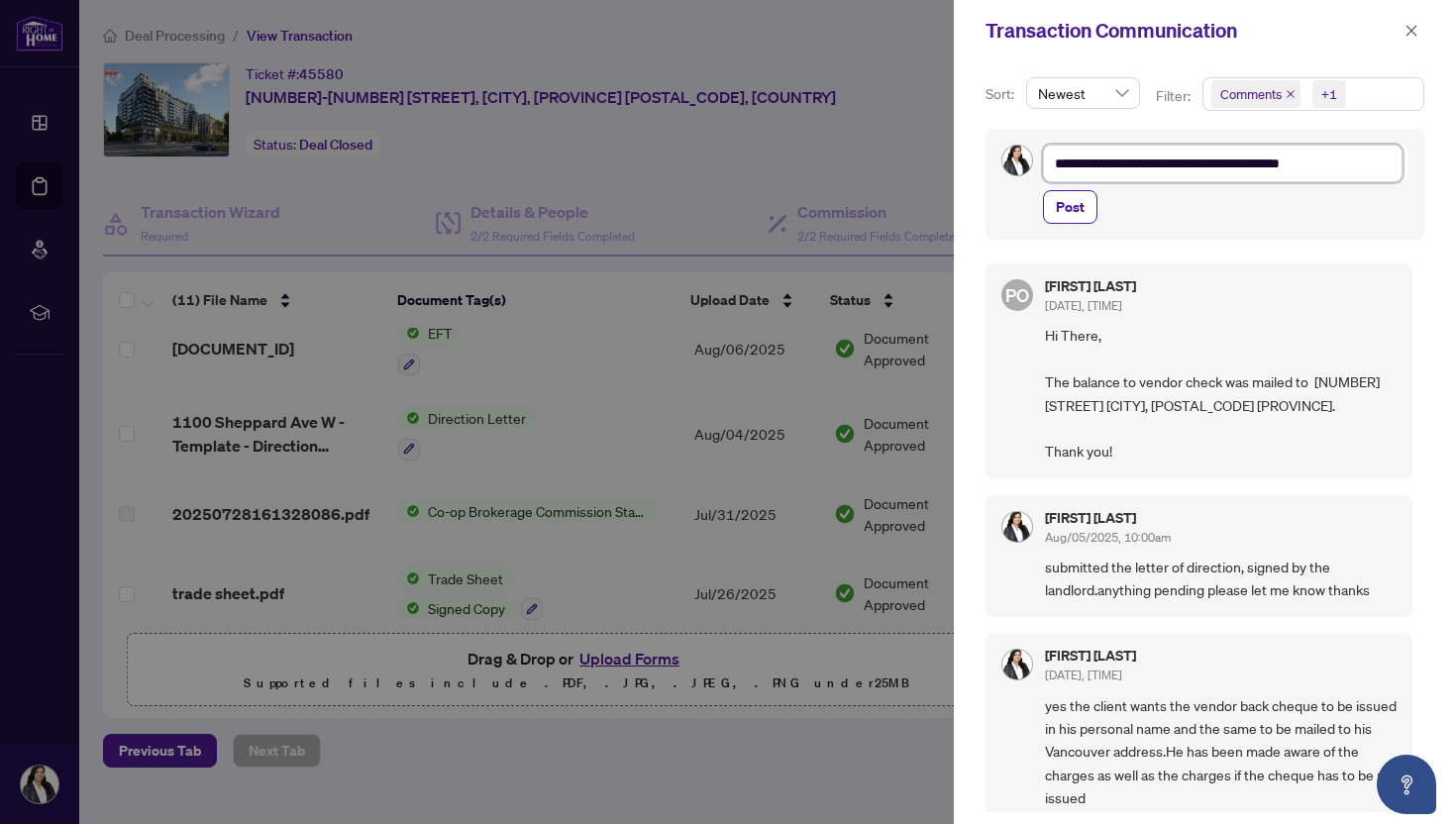 type on "**********" 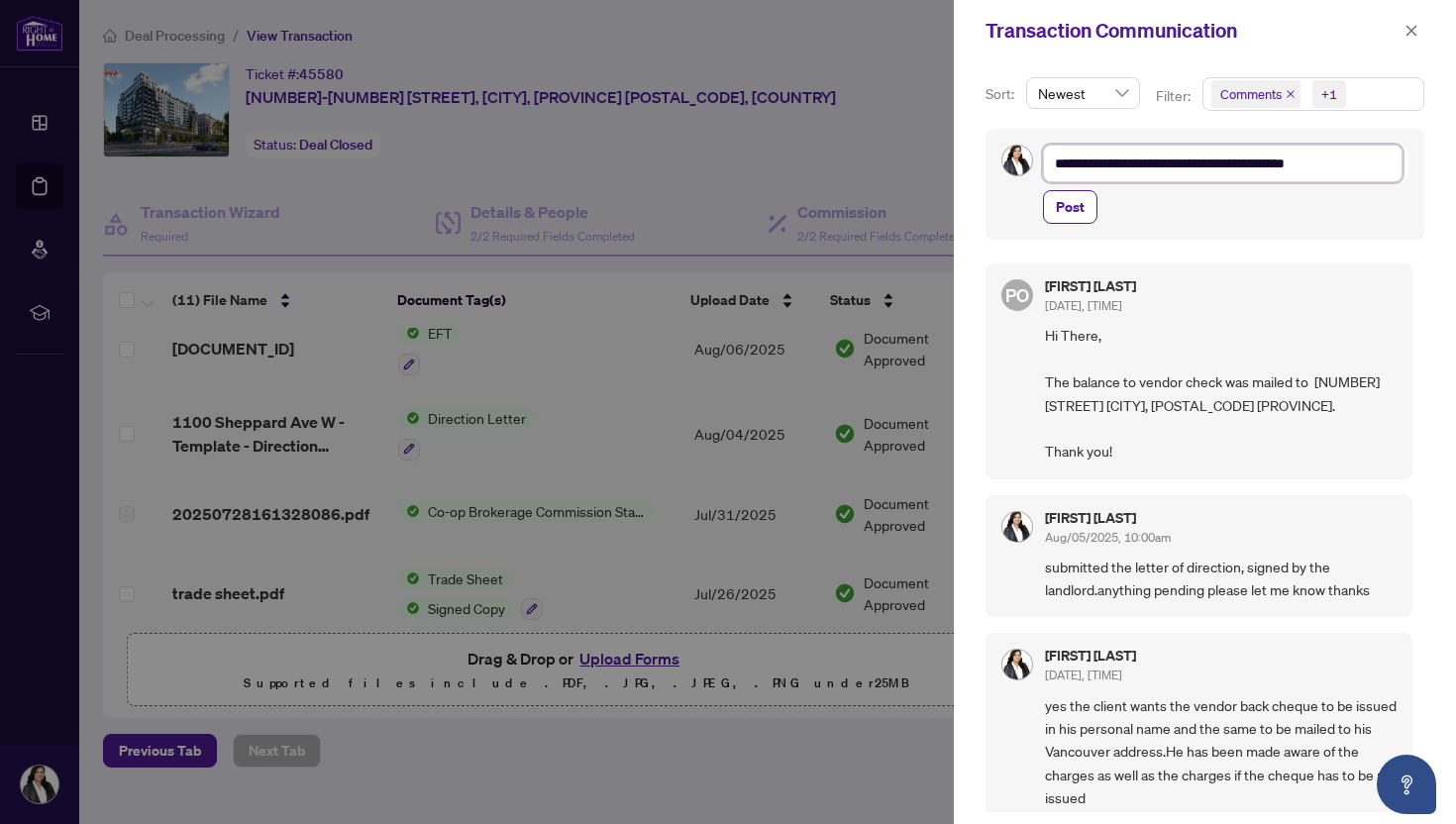 type on "**********" 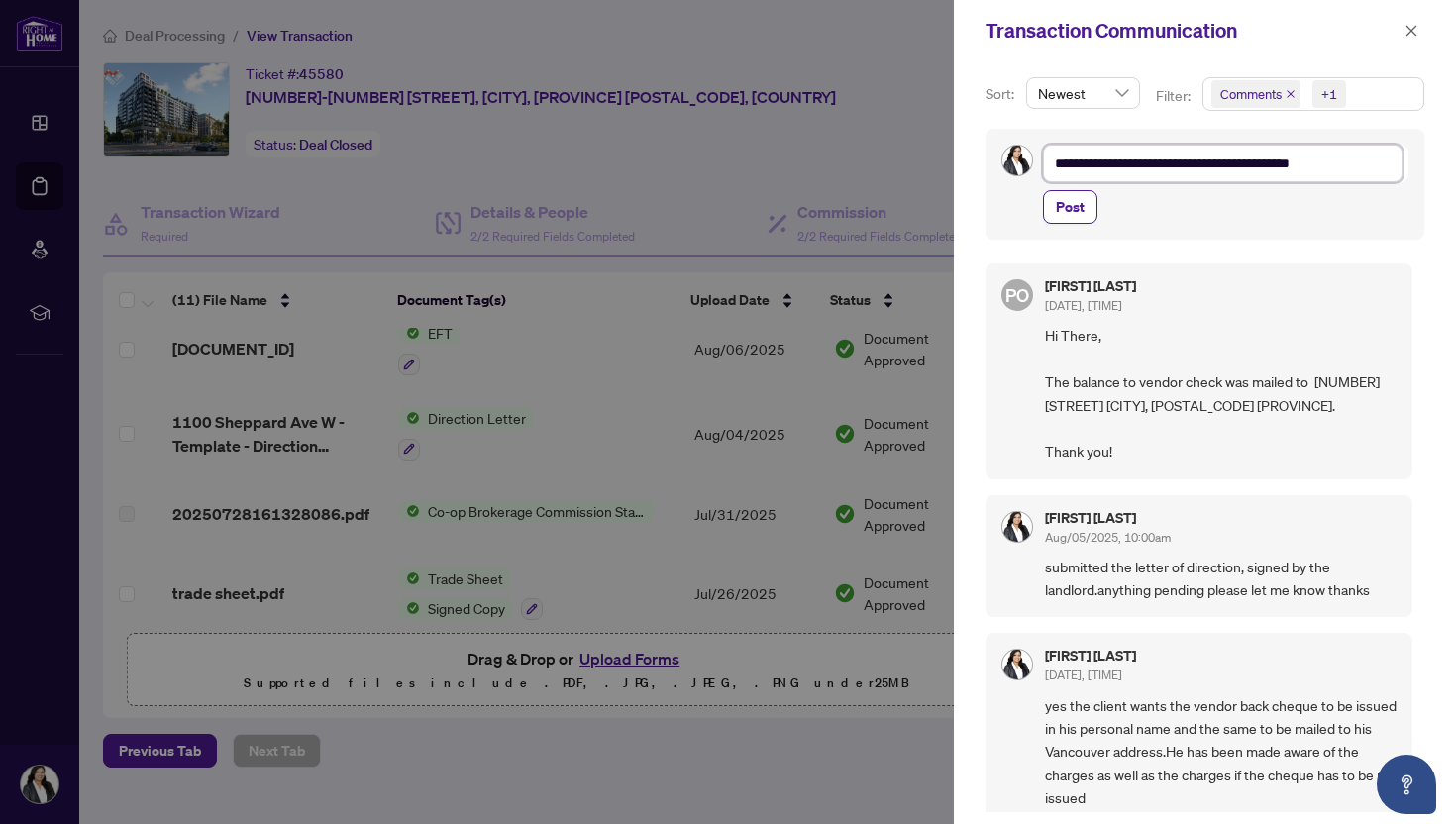 type on "**********" 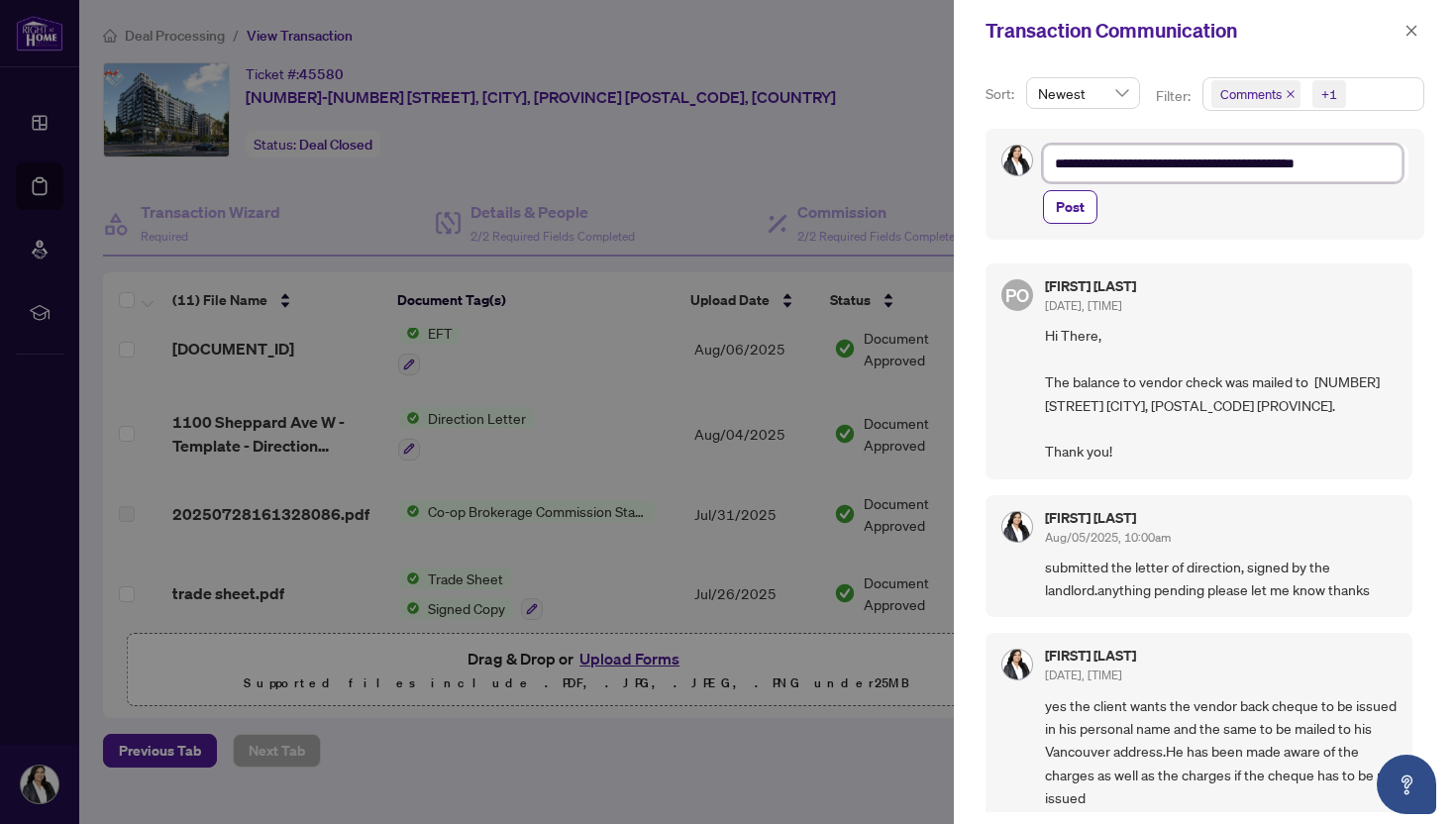 type on "**********" 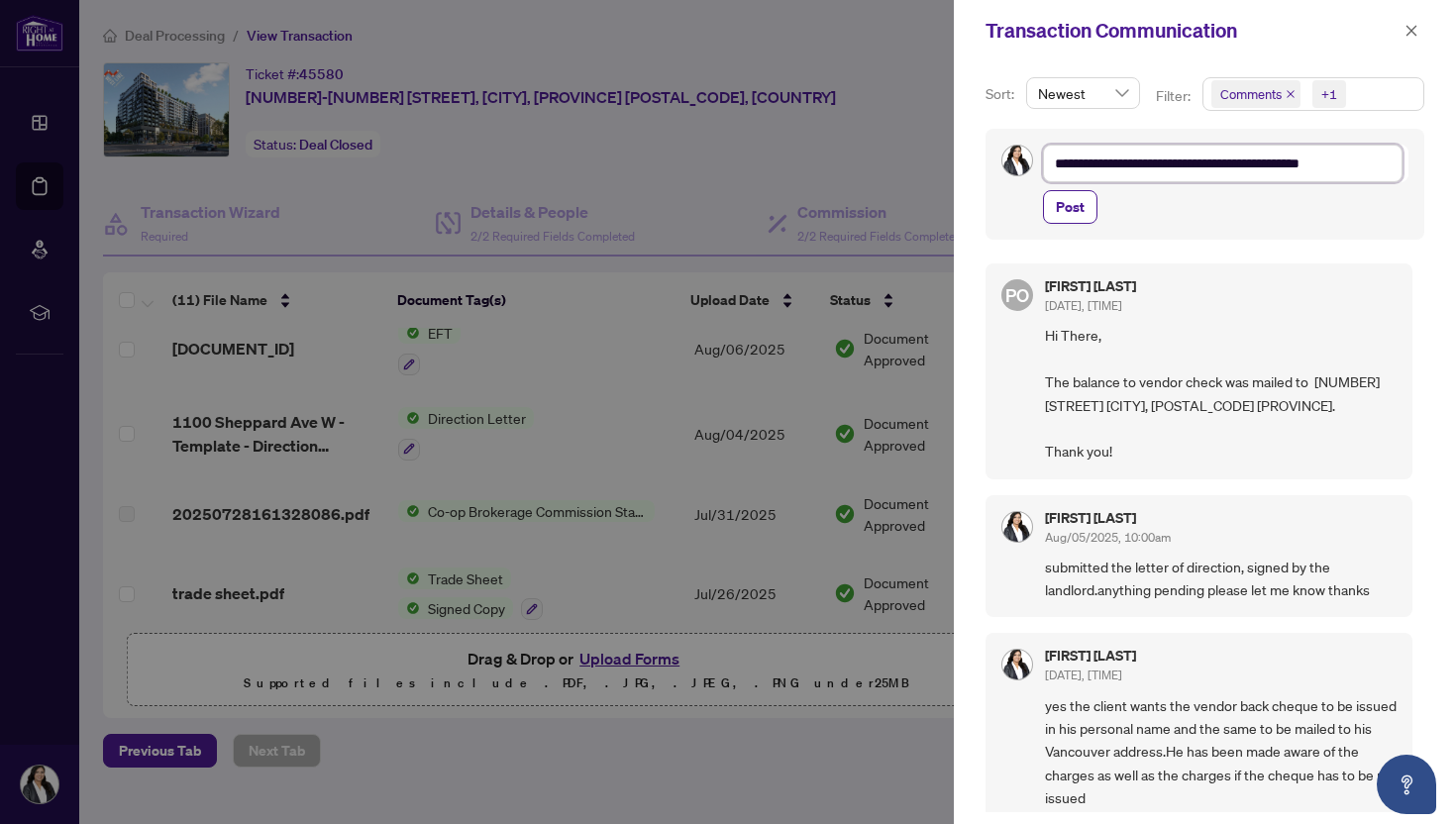 type on "**********" 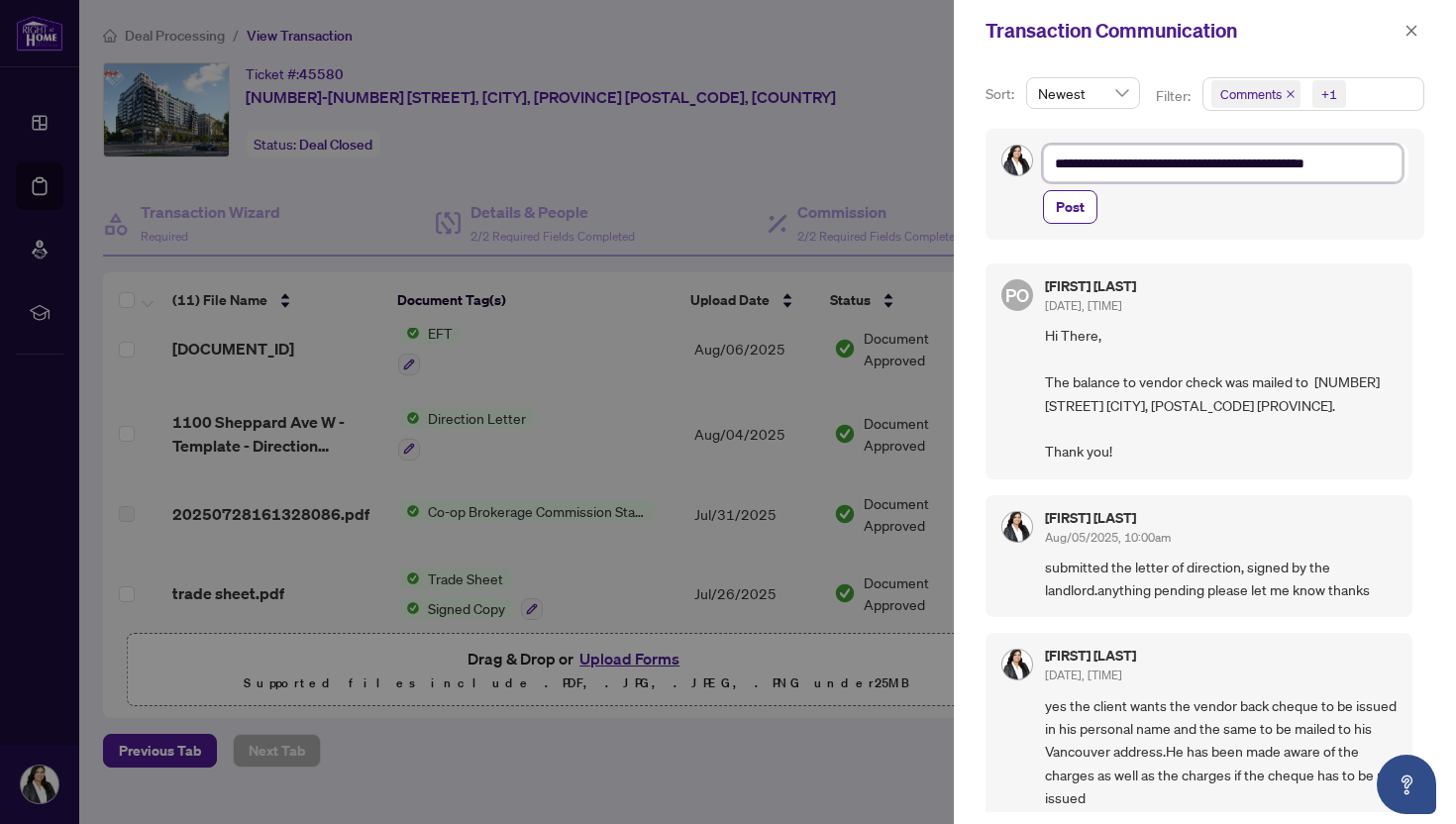 type on "**********" 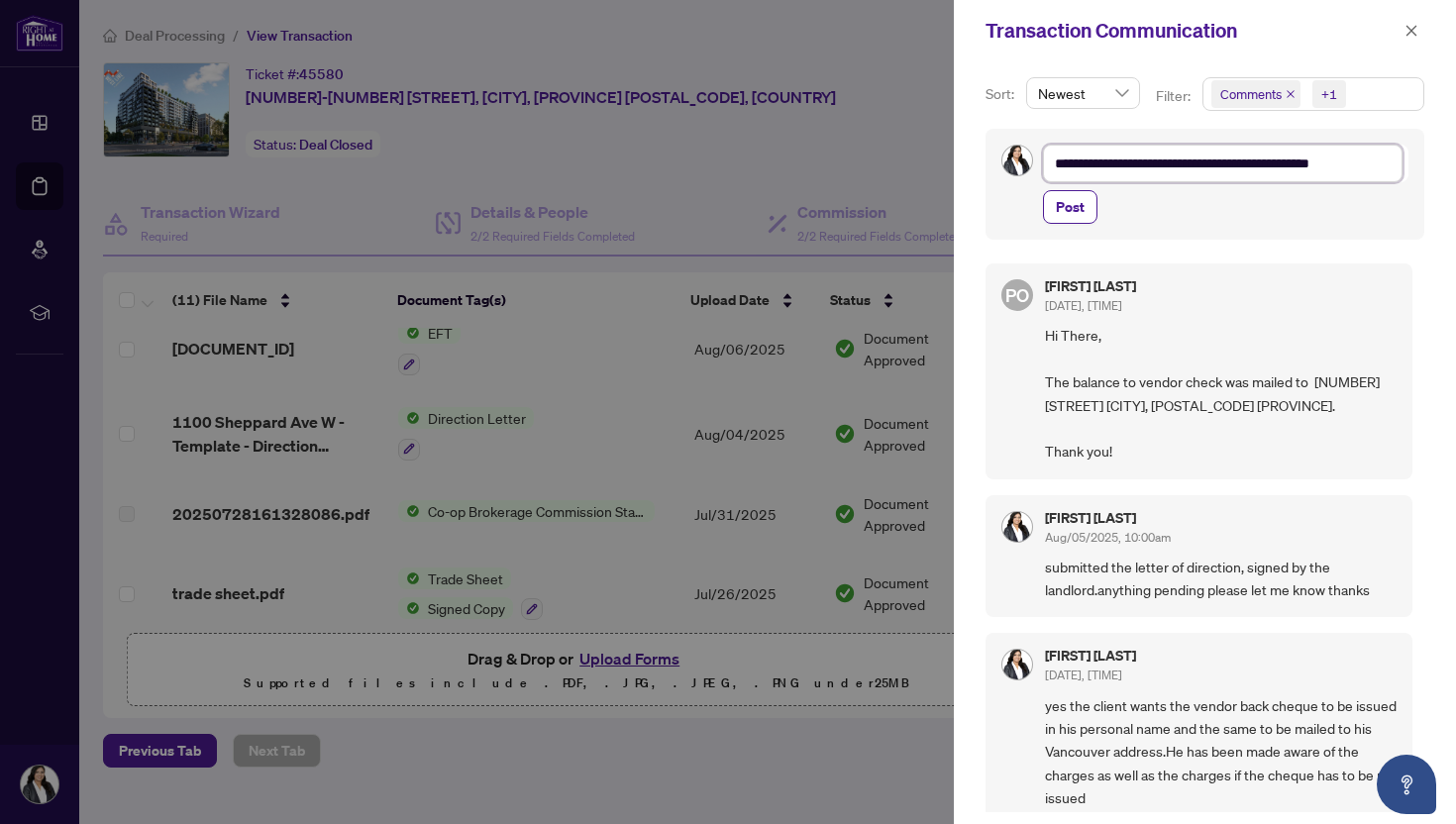type on "**********" 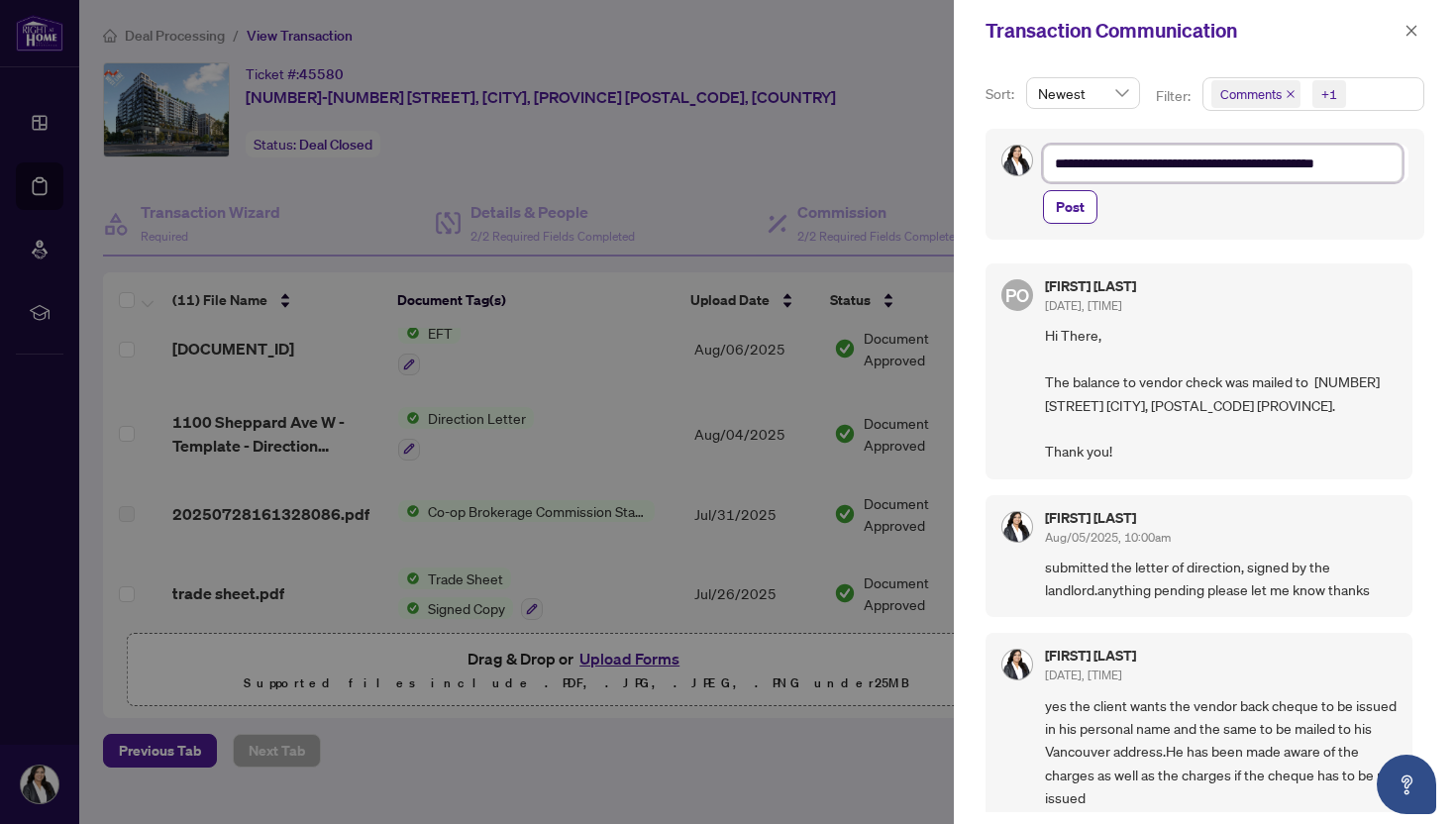 type on "**********" 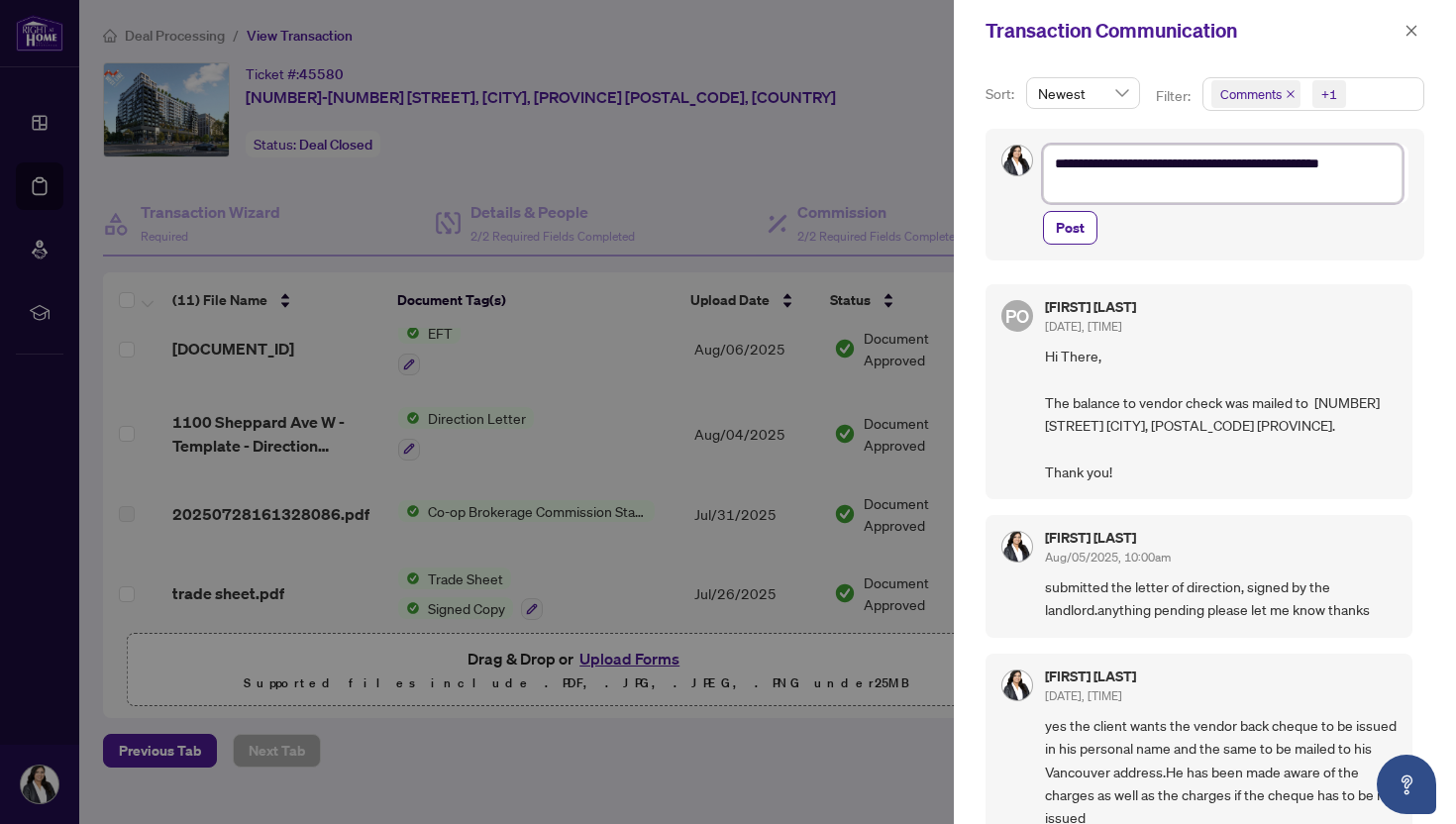 scroll, scrollTop: 0, scrollLeft: 0, axis: both 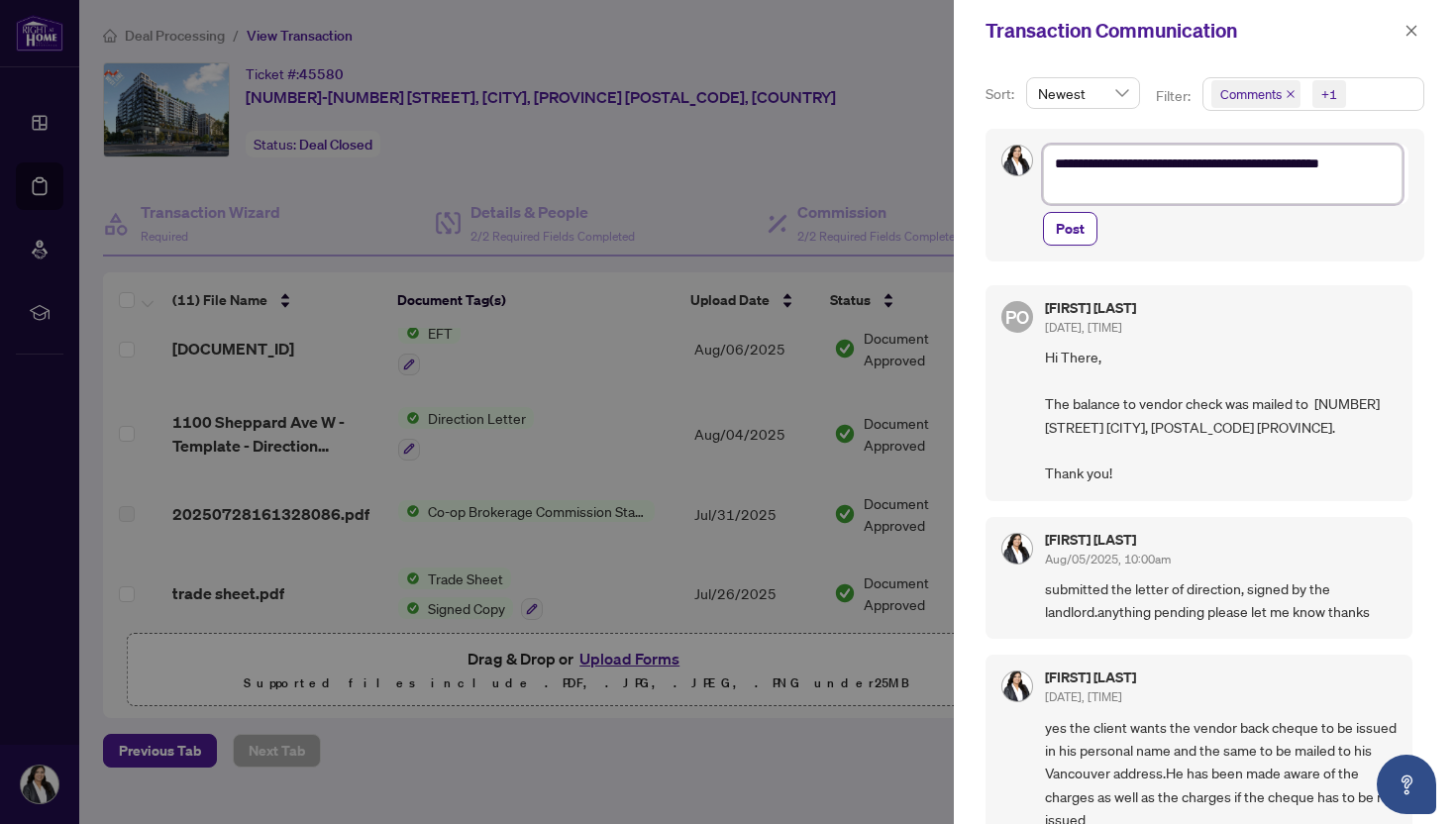 type on "**********" 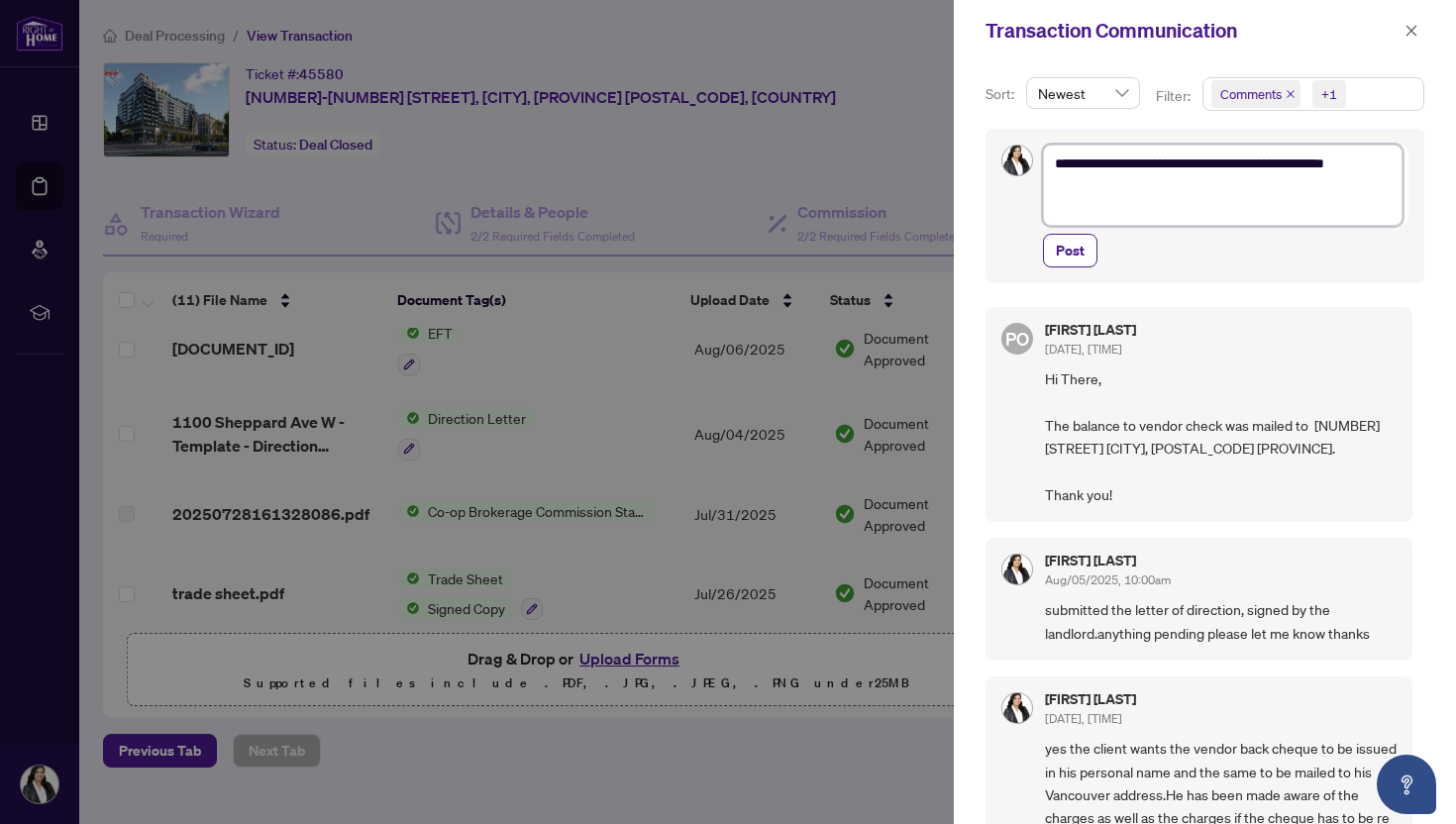 scroll, scrollTop: 0, scrollLeft: 0, axis: both 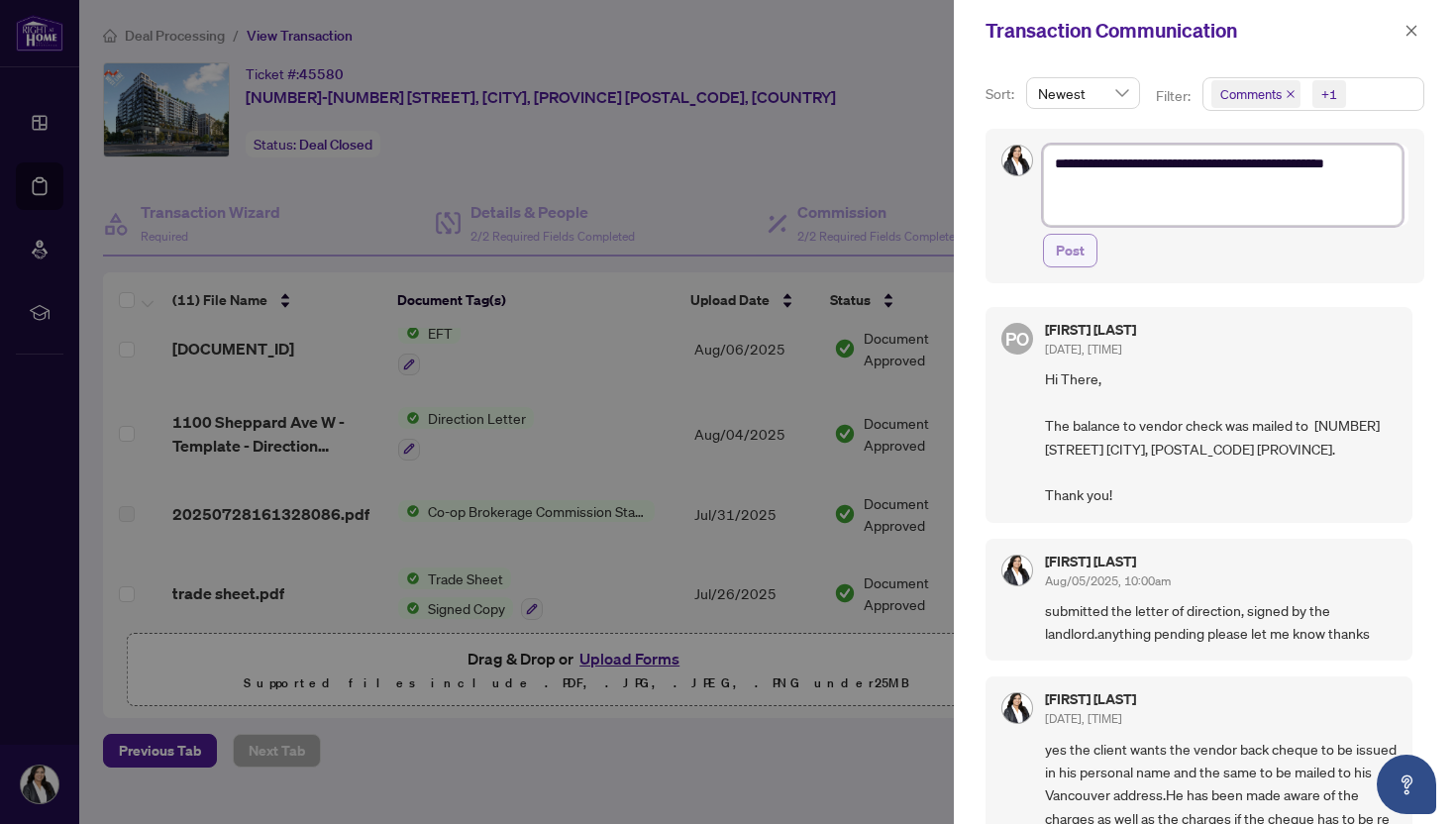 type on "**********" 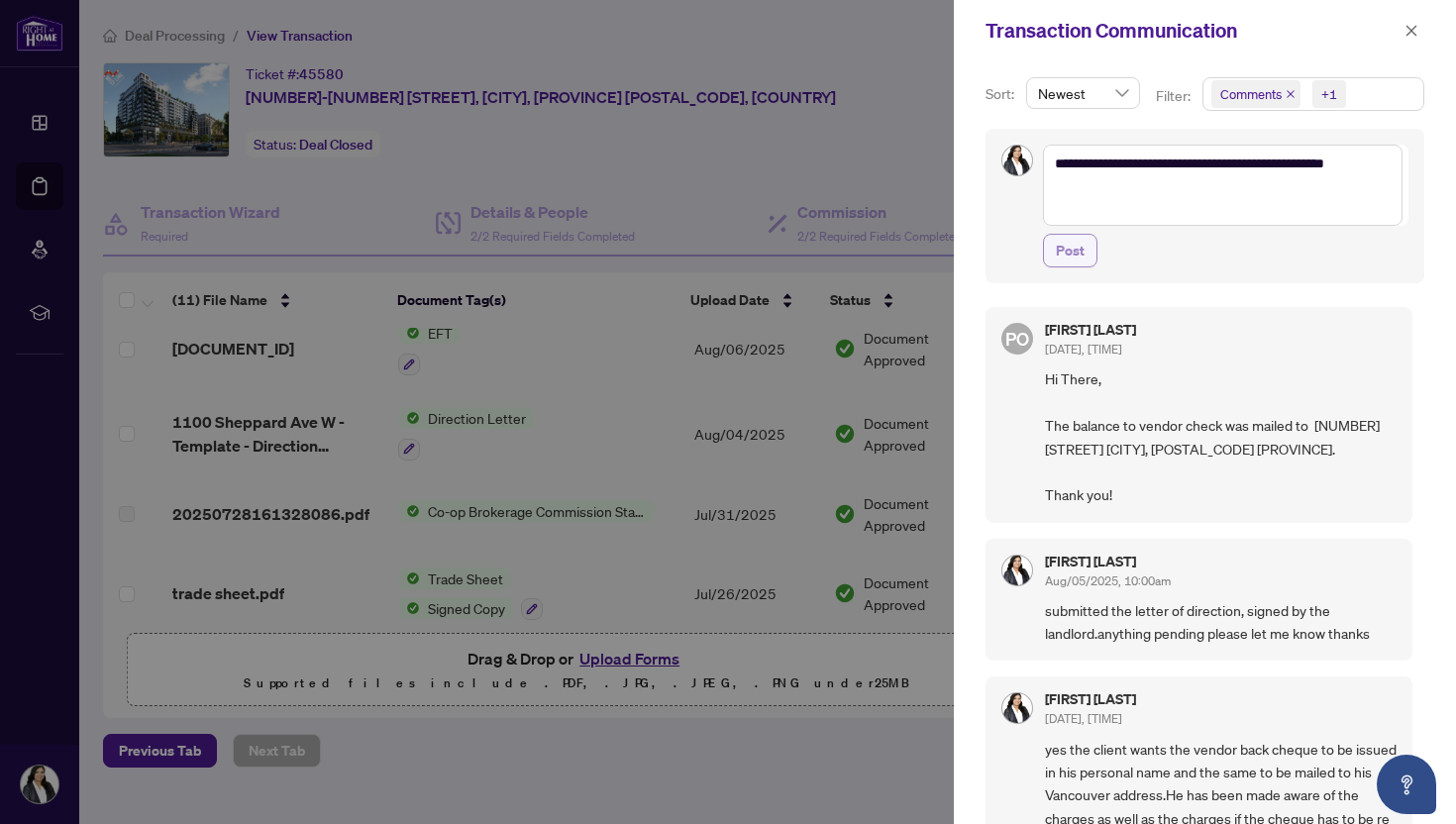 click on "Post" at bounding box center (1070, 251) 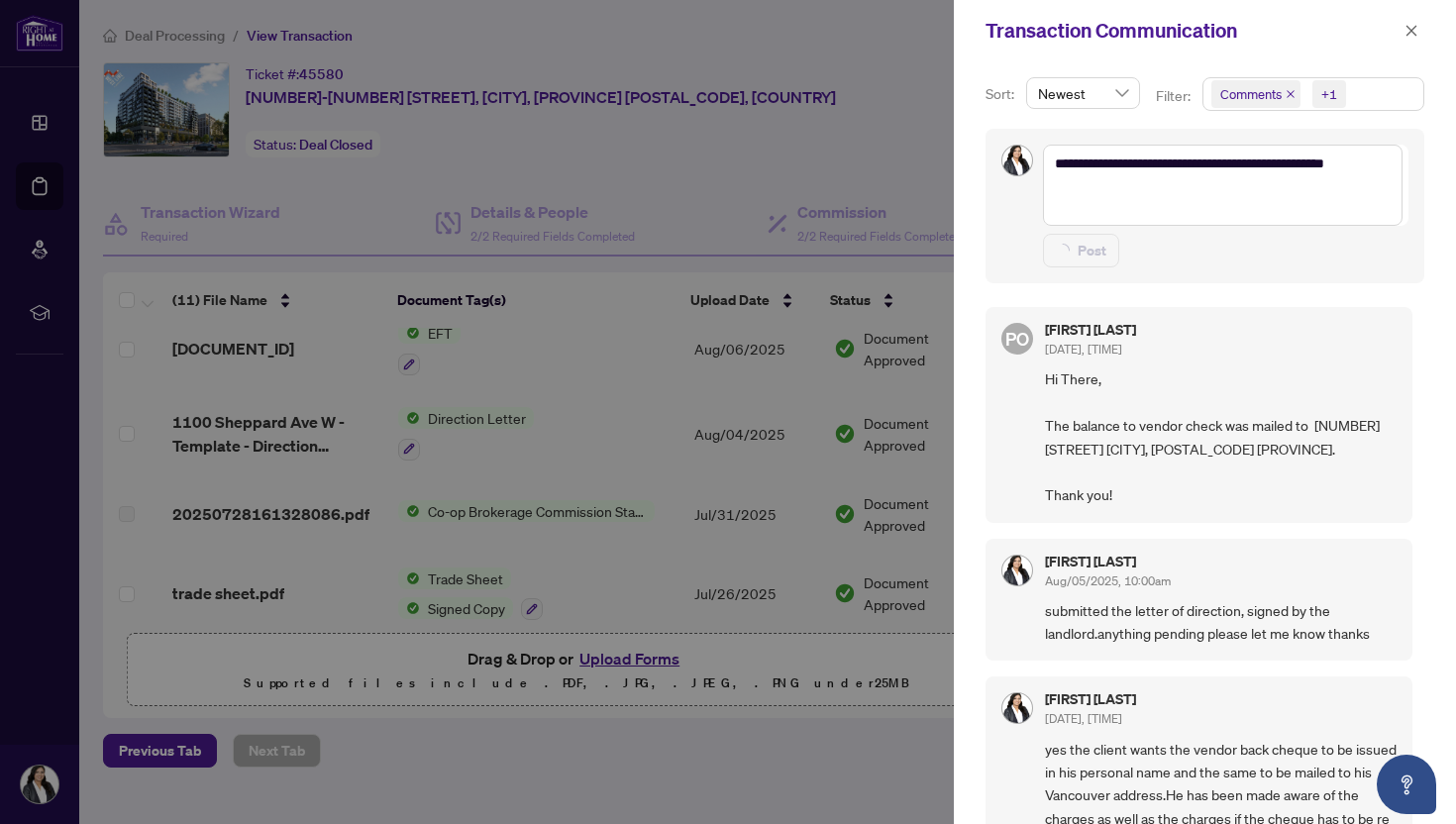 type 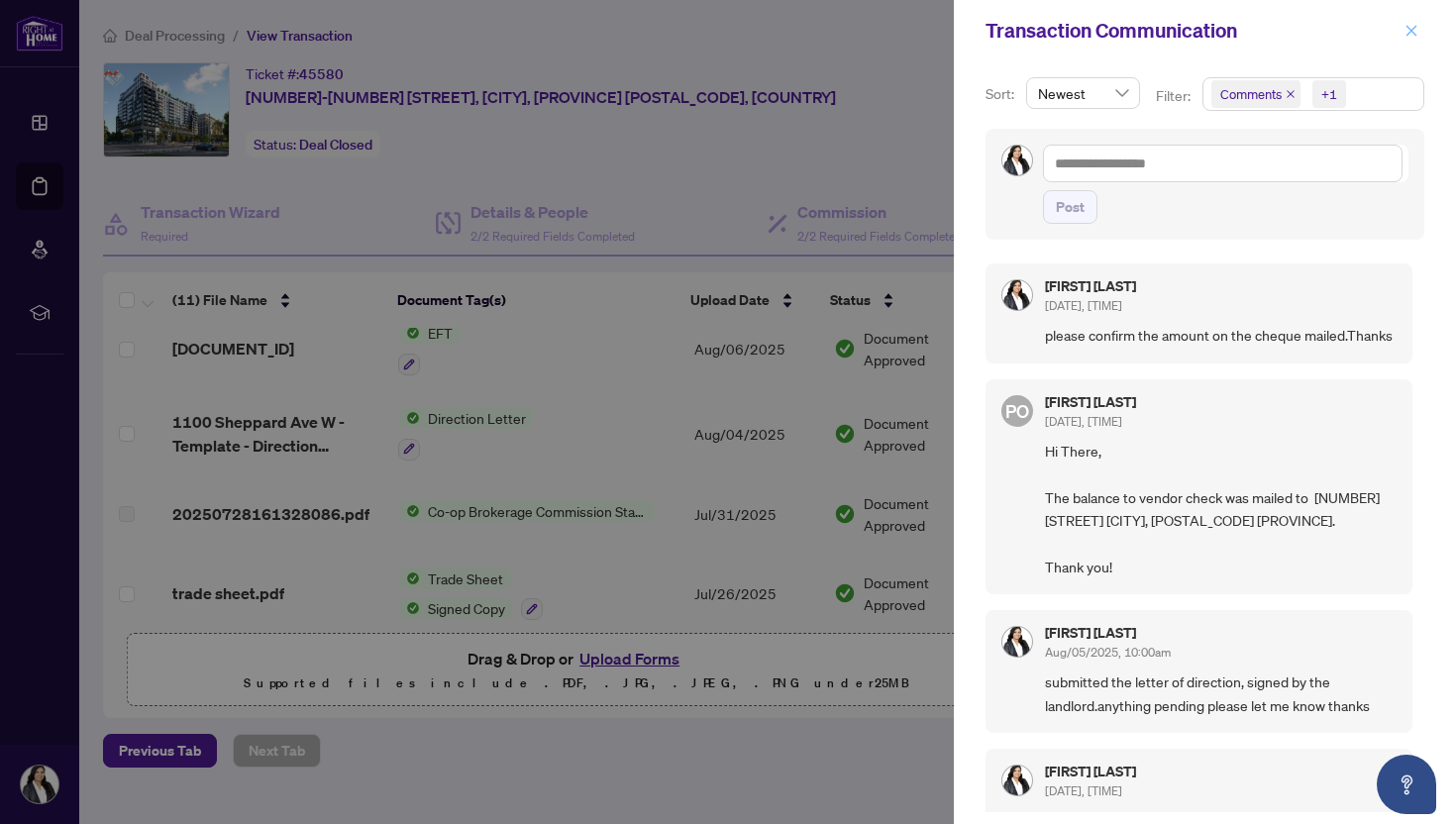 click 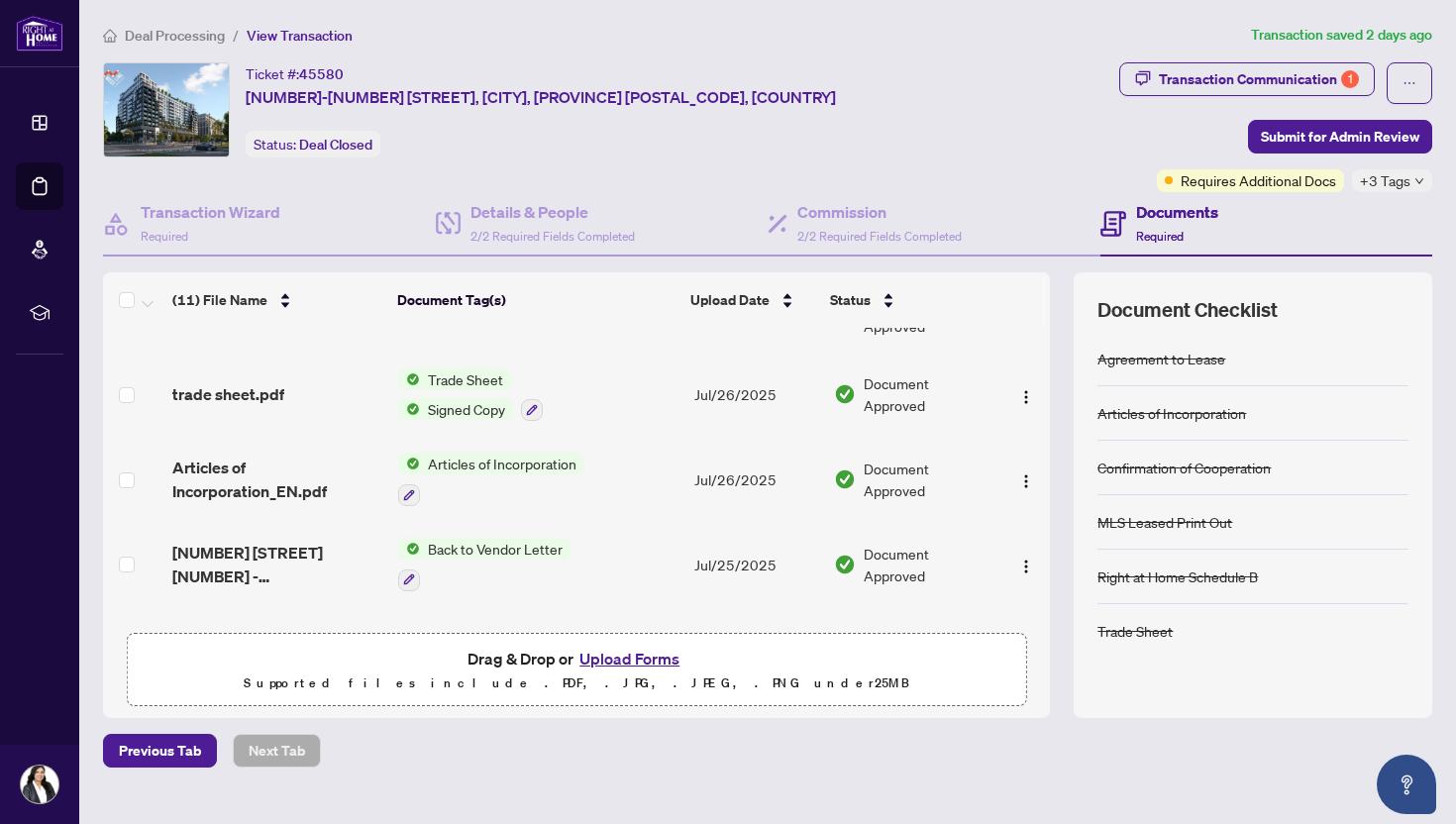 scroll, scrollTop: 223, scrollLeft: 0, axis: vertical 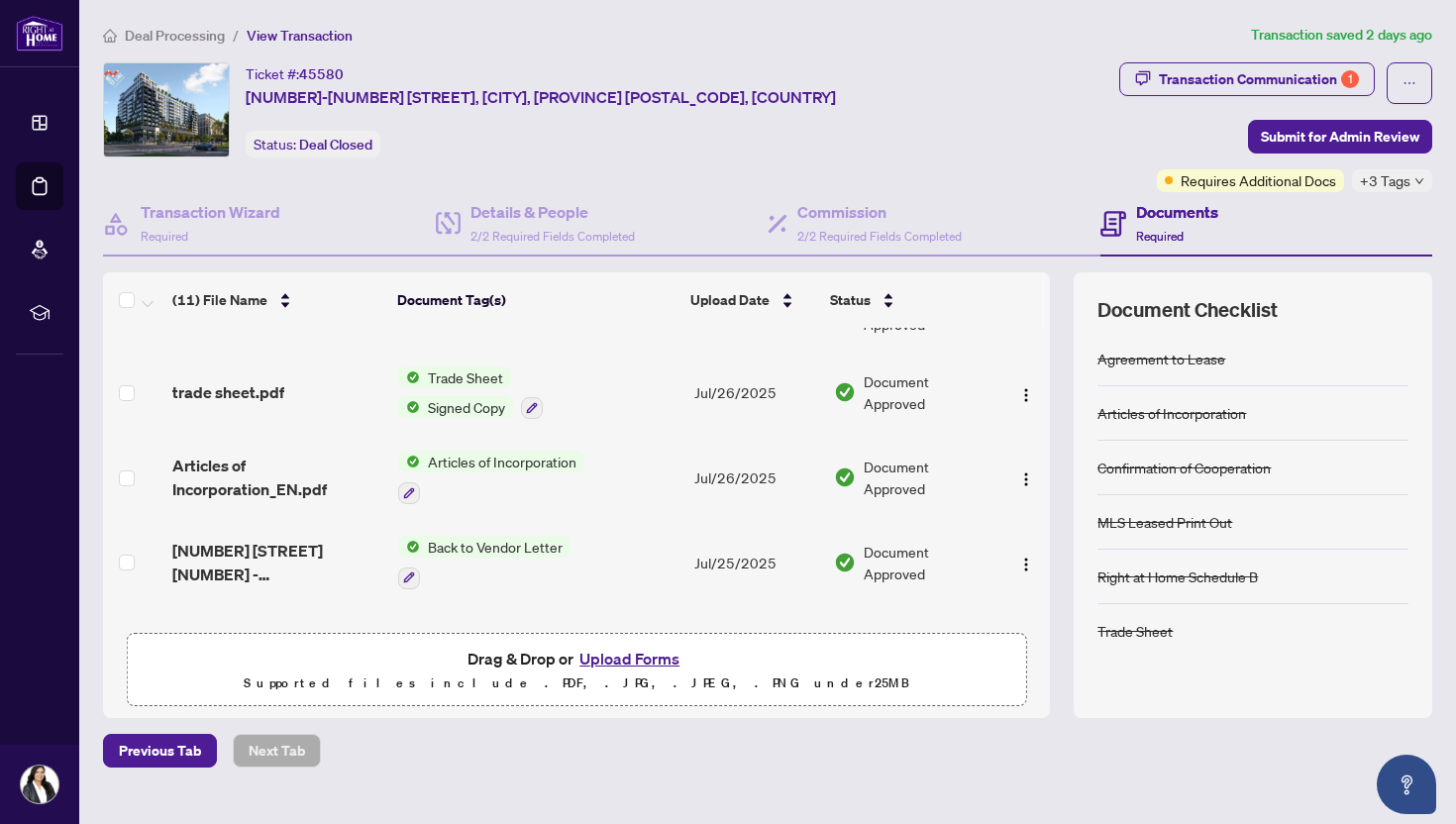 click on "Back to Vendor Letter" at bounding box center (495, 547) 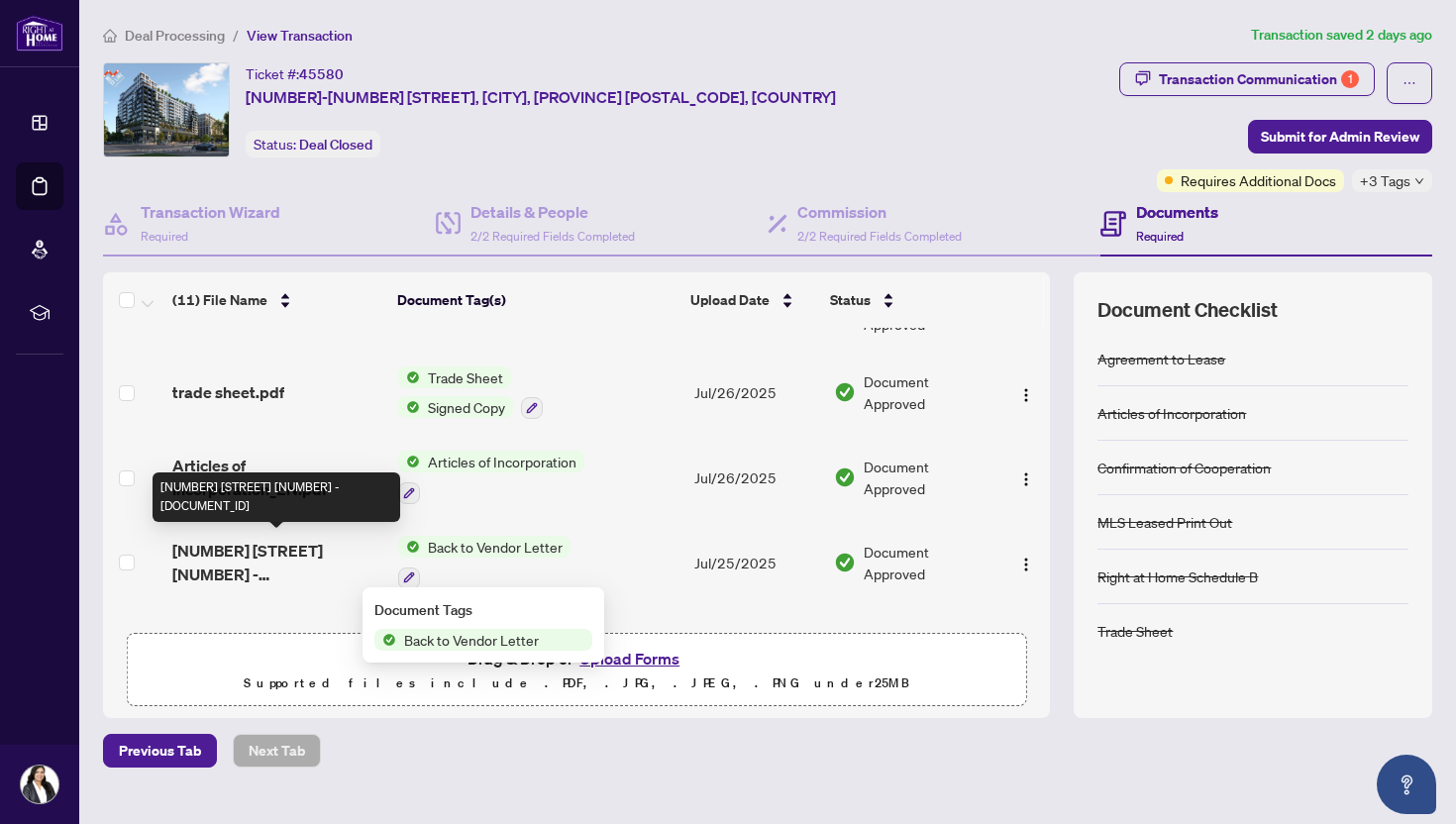 click on "[NUMBER] [STREET] [NUMBER] - [DOCUMENT_ID]" at bounding box center (277, 563) 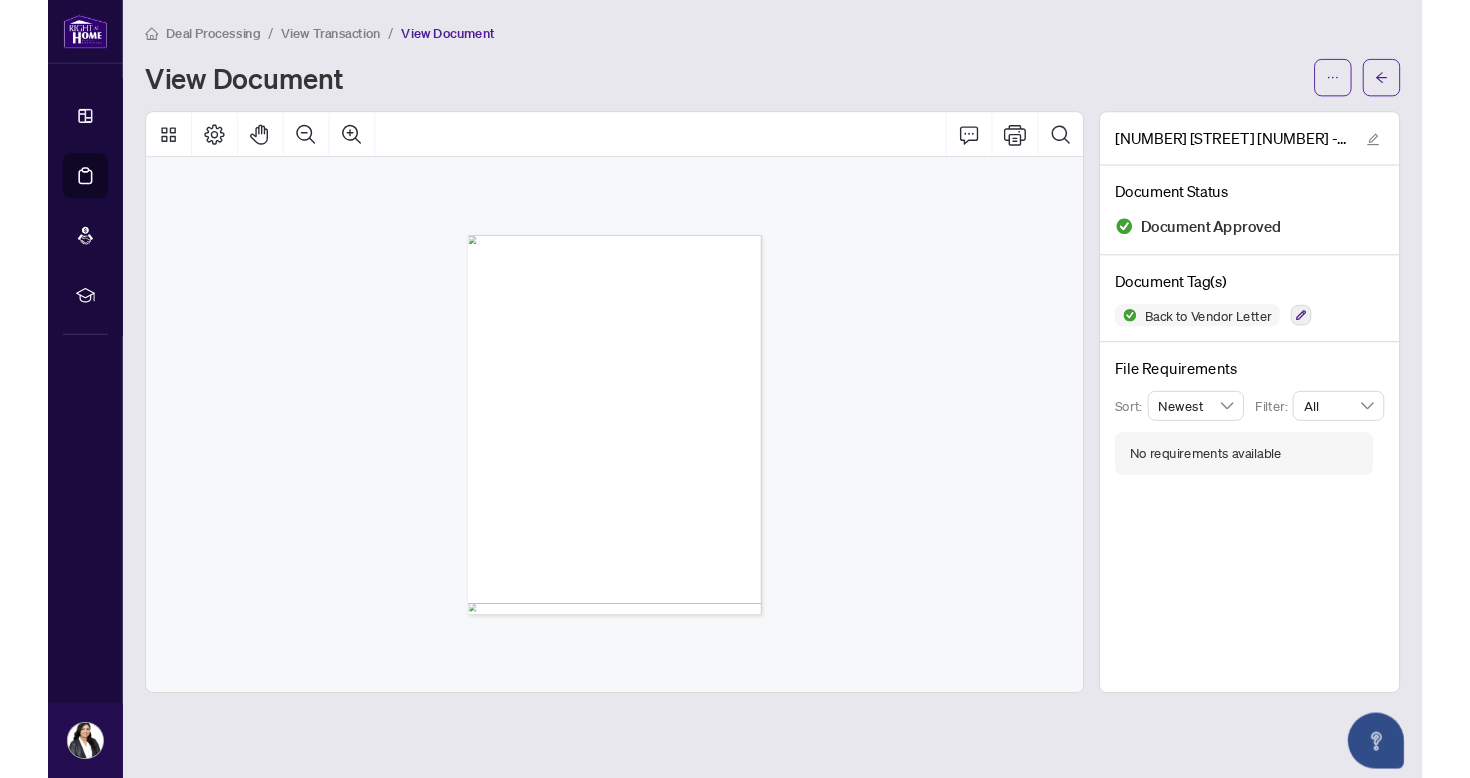 scroll, scrollTop: 0, scrollLeft: 0, axis: both 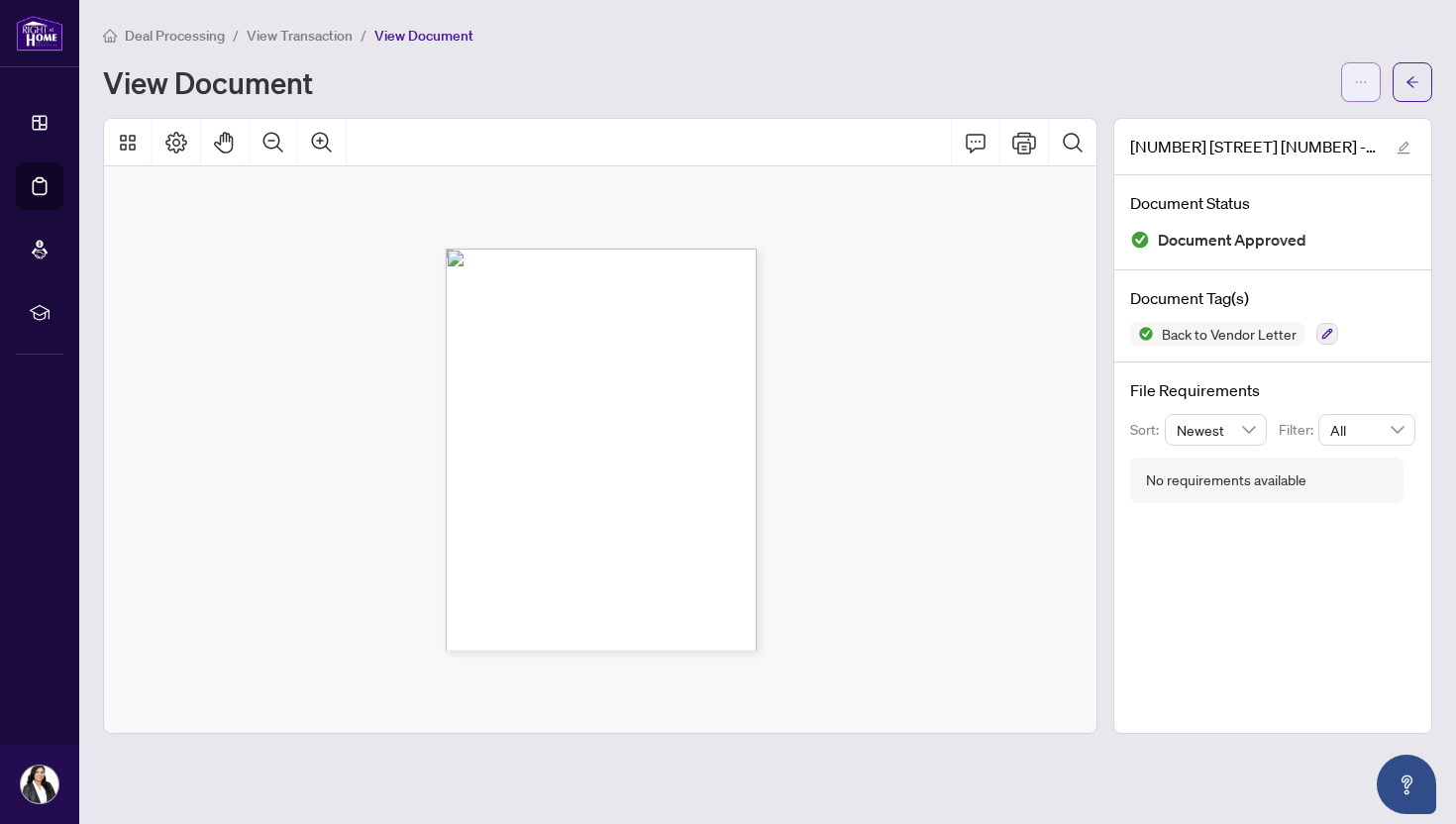 click 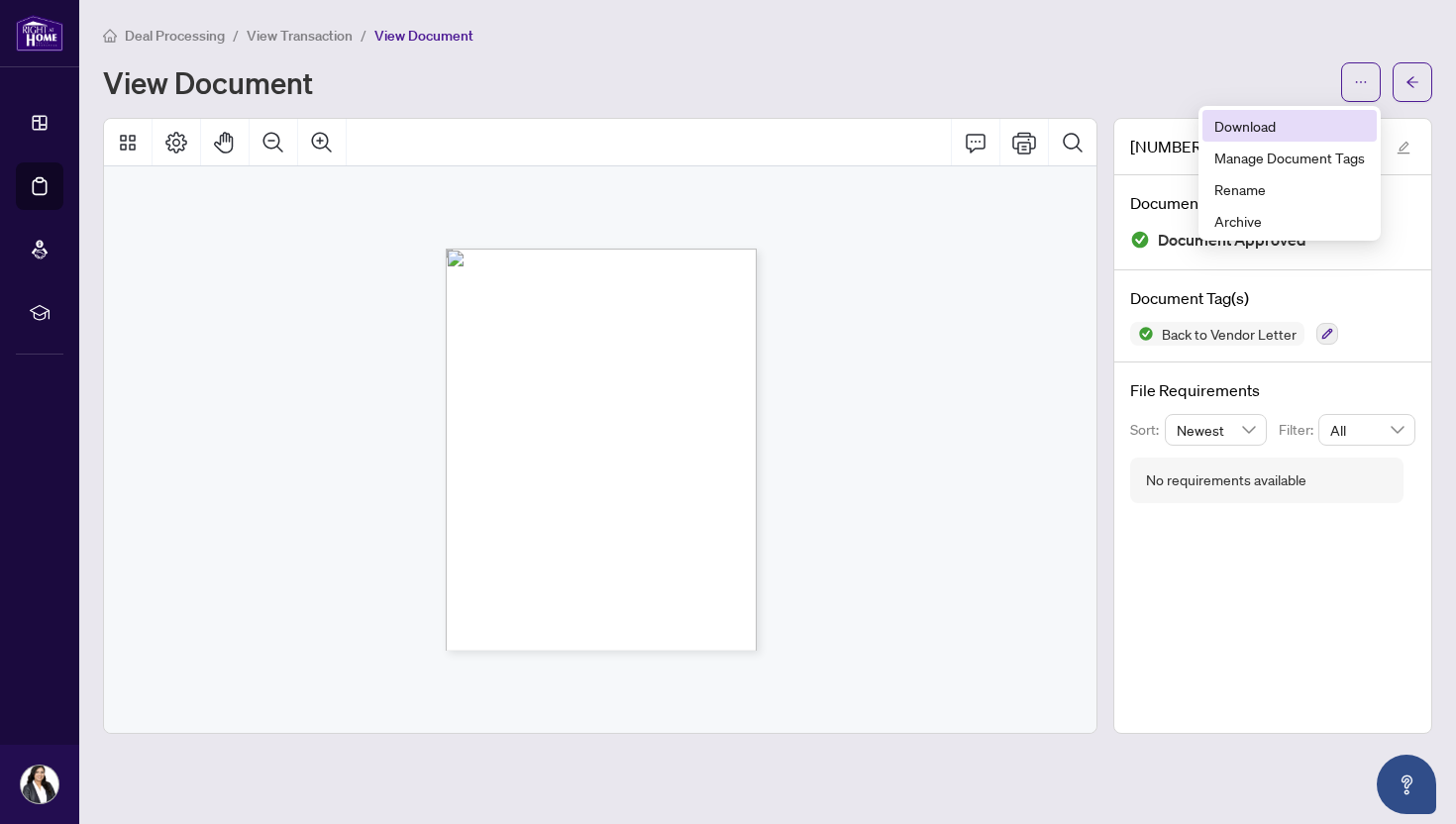 click on "Download" at bounding box center (1290, 126) 